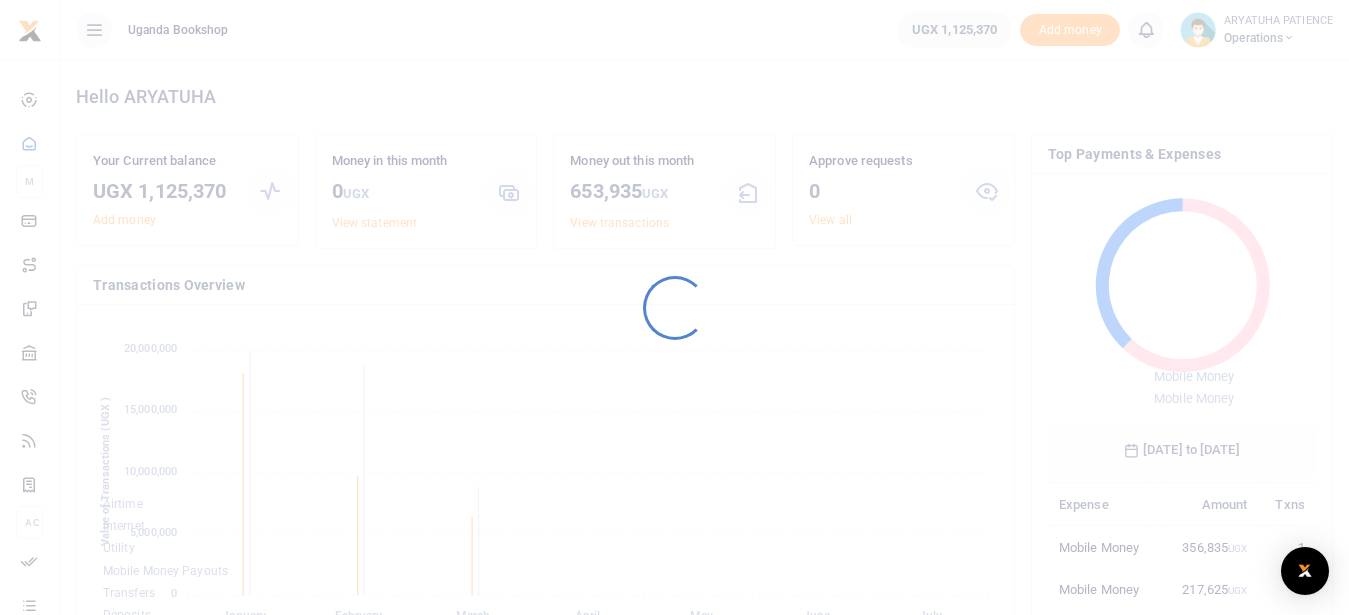 scroll, scrollTop: 0, scrollLeft: 0, axis: both 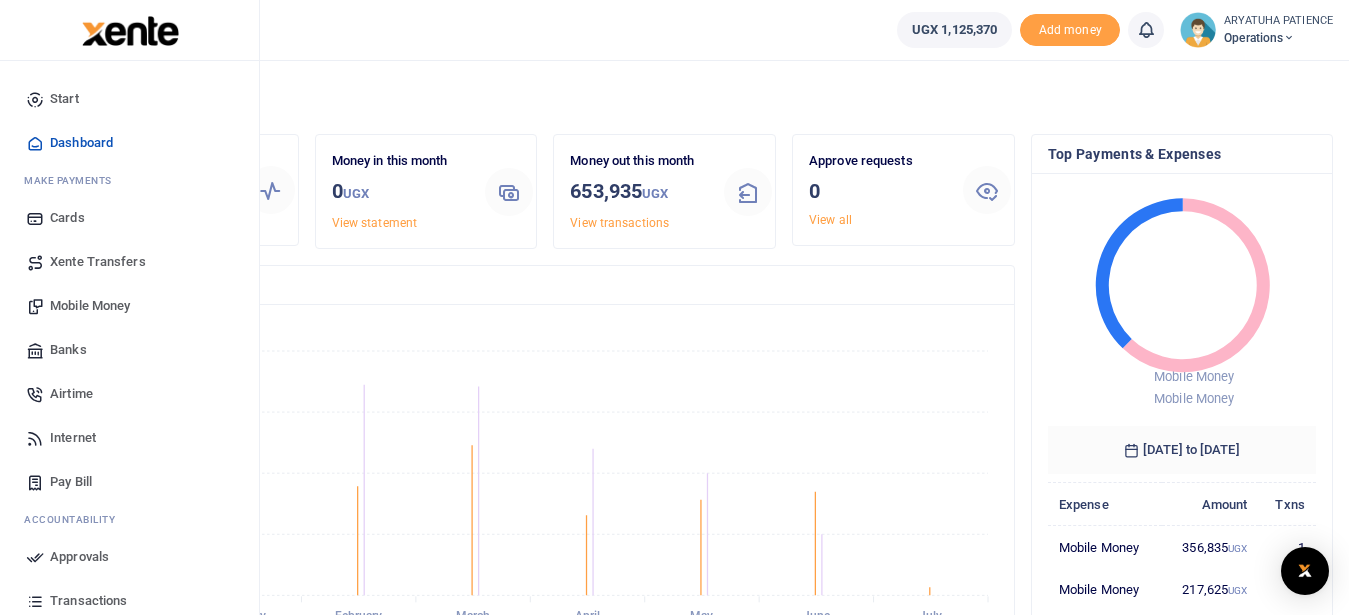 click on "Mobile Money" at bounding box center (90, 306) 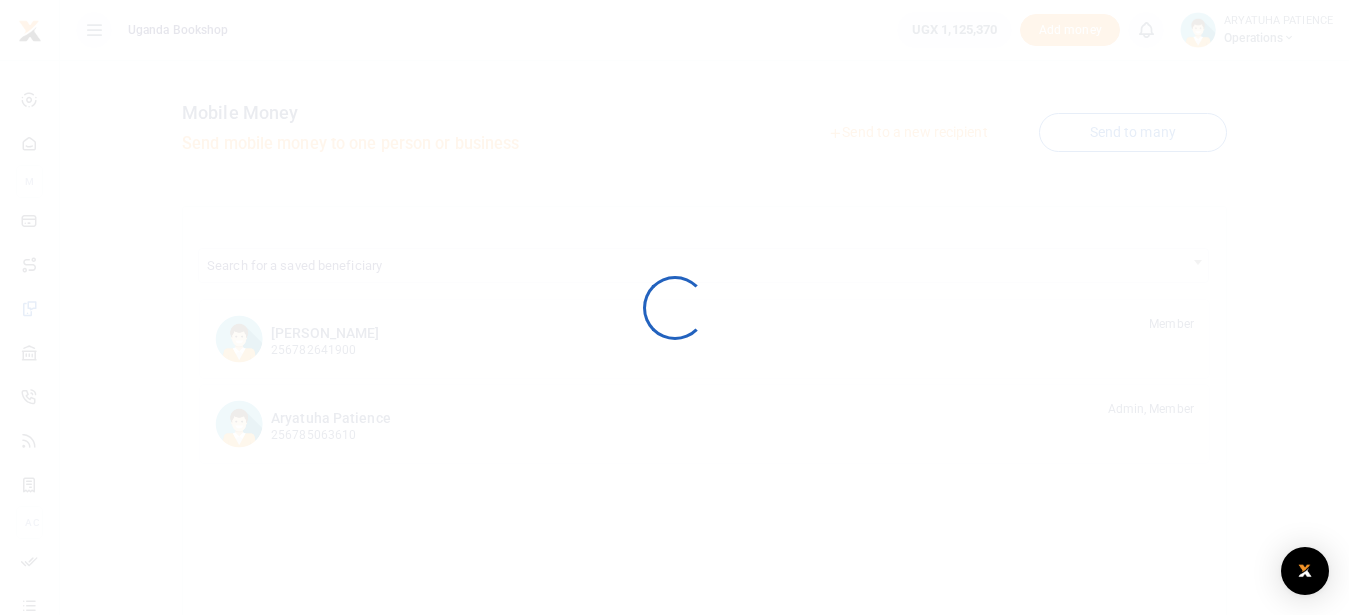 scroll, scrollTop: 0, scrollLeft: 0, axis: both 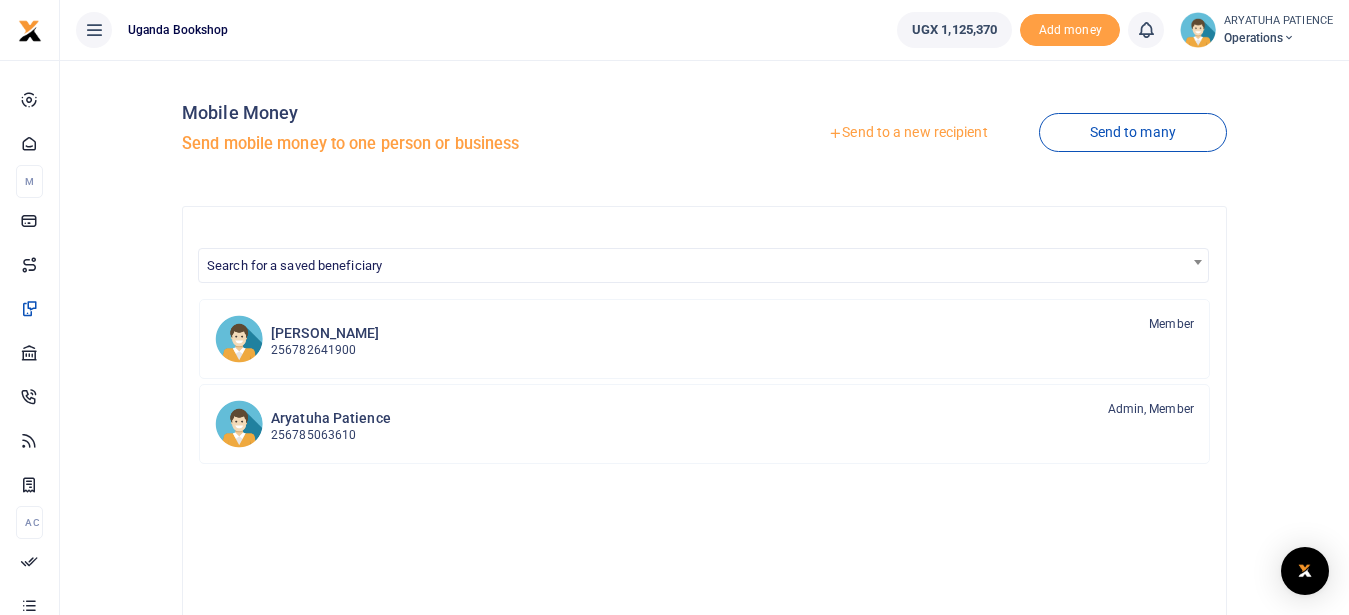 click on "Send to a new recipient" at bounding box center [907, 133] 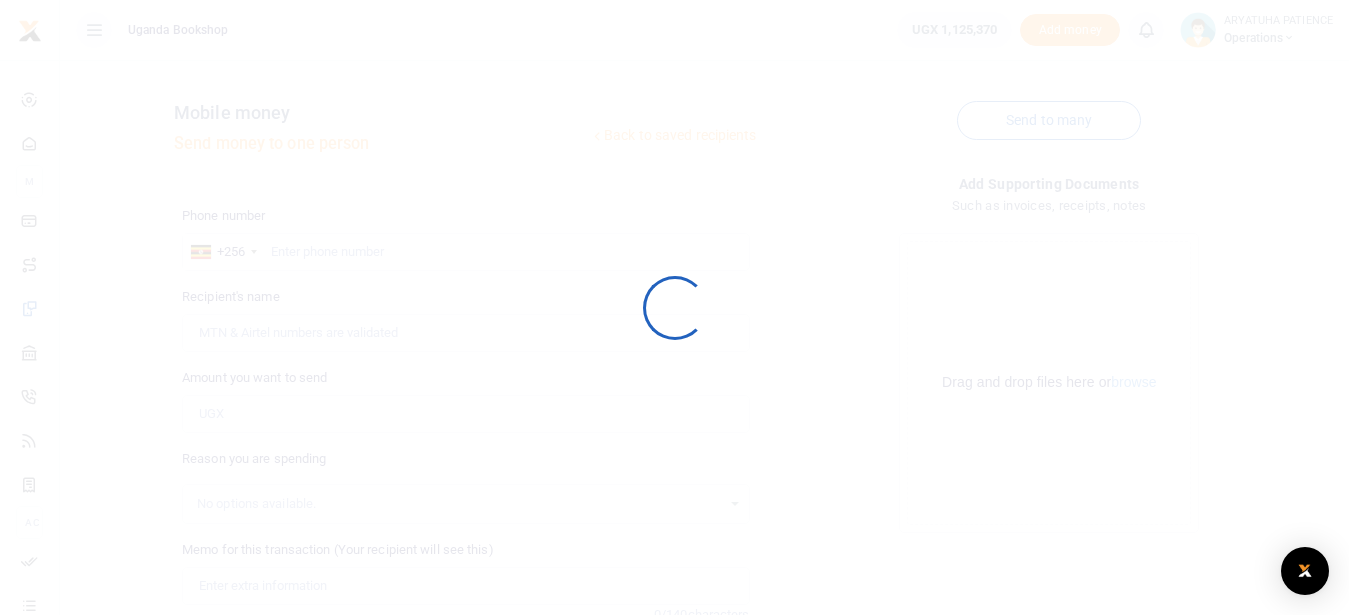 scroll, scrollTop: 0, scrollLeft: 0, axis: both 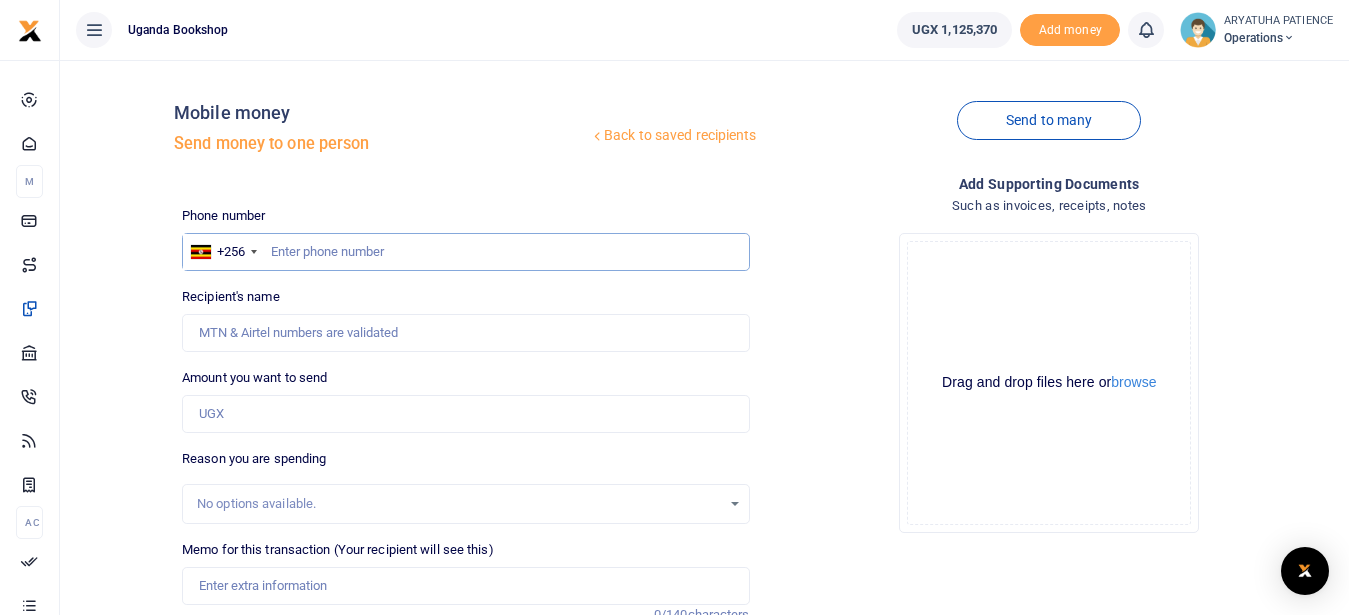 click at bounding box center (465, 252) 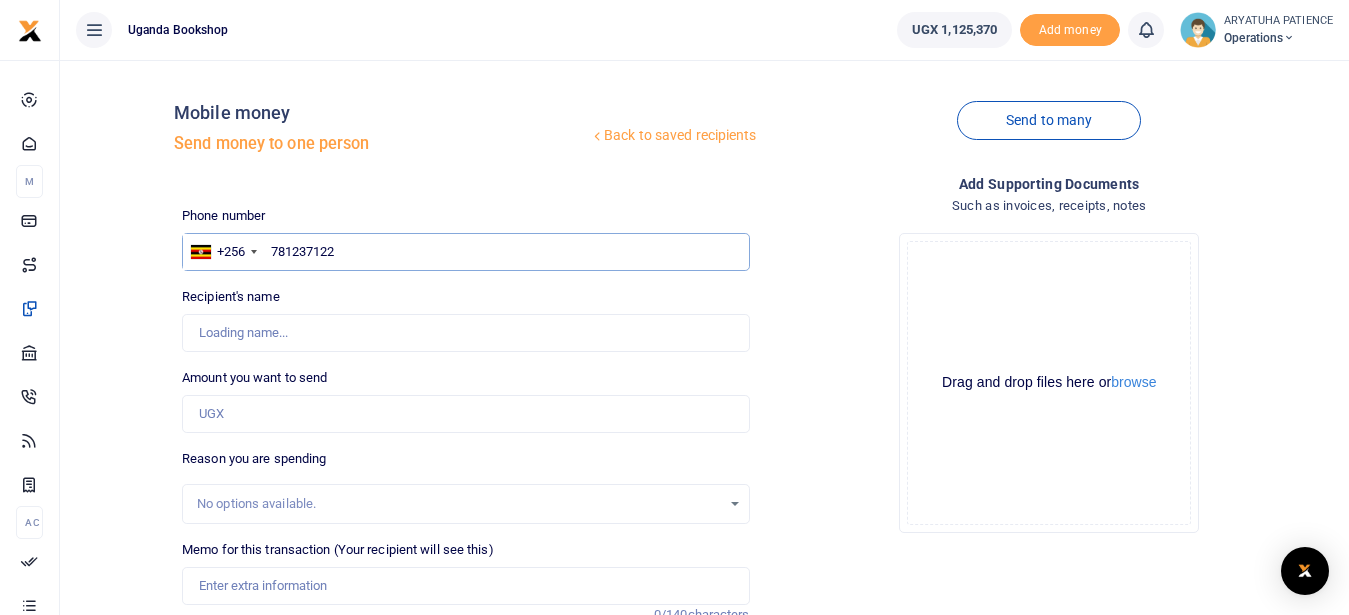 type on "781237122" 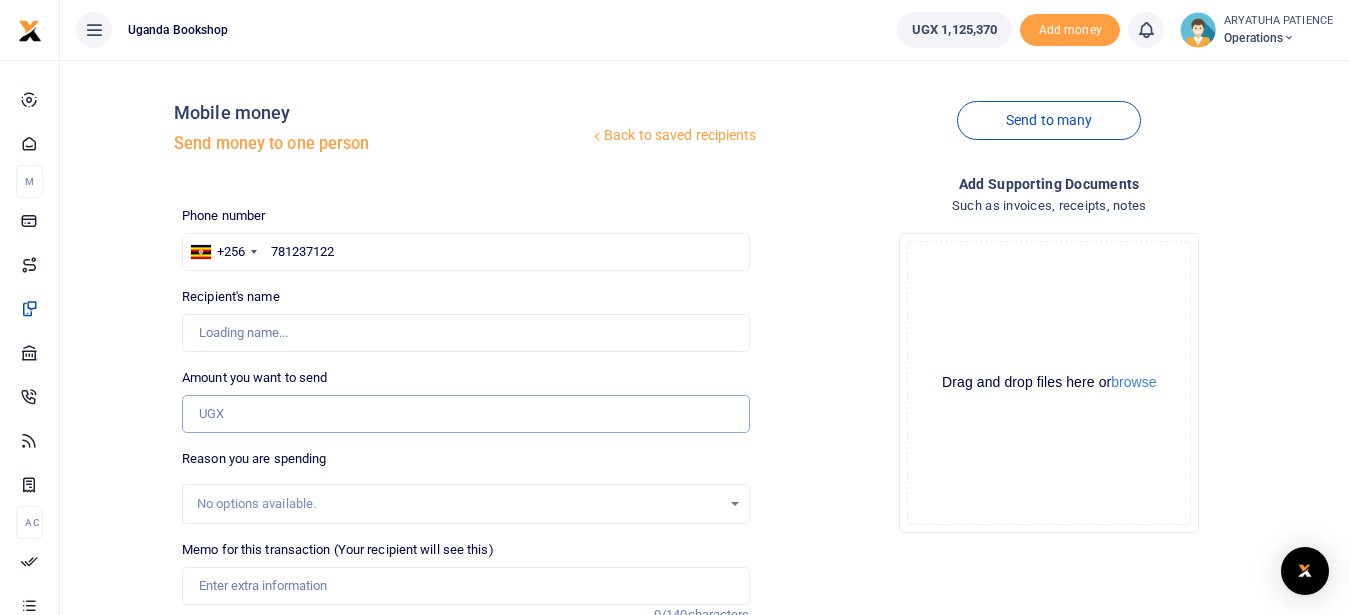 type on "Prince Katoogo Lukenge" 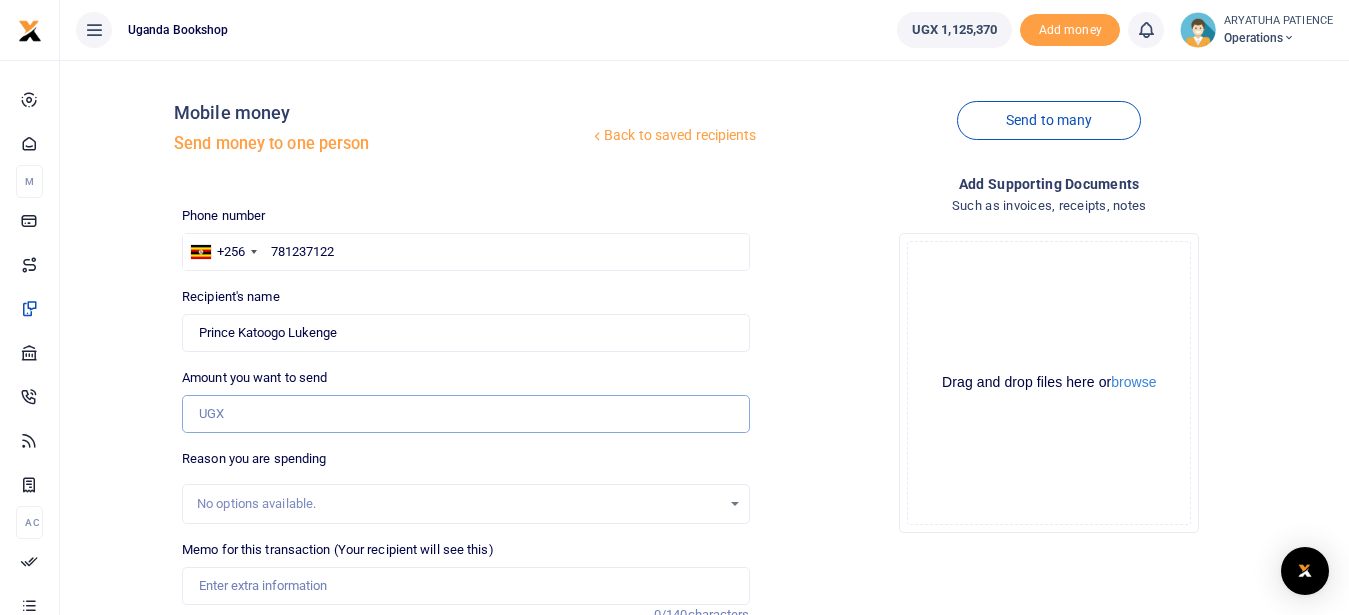 click on "Amount you want to send" at bounding box center [465, 414] 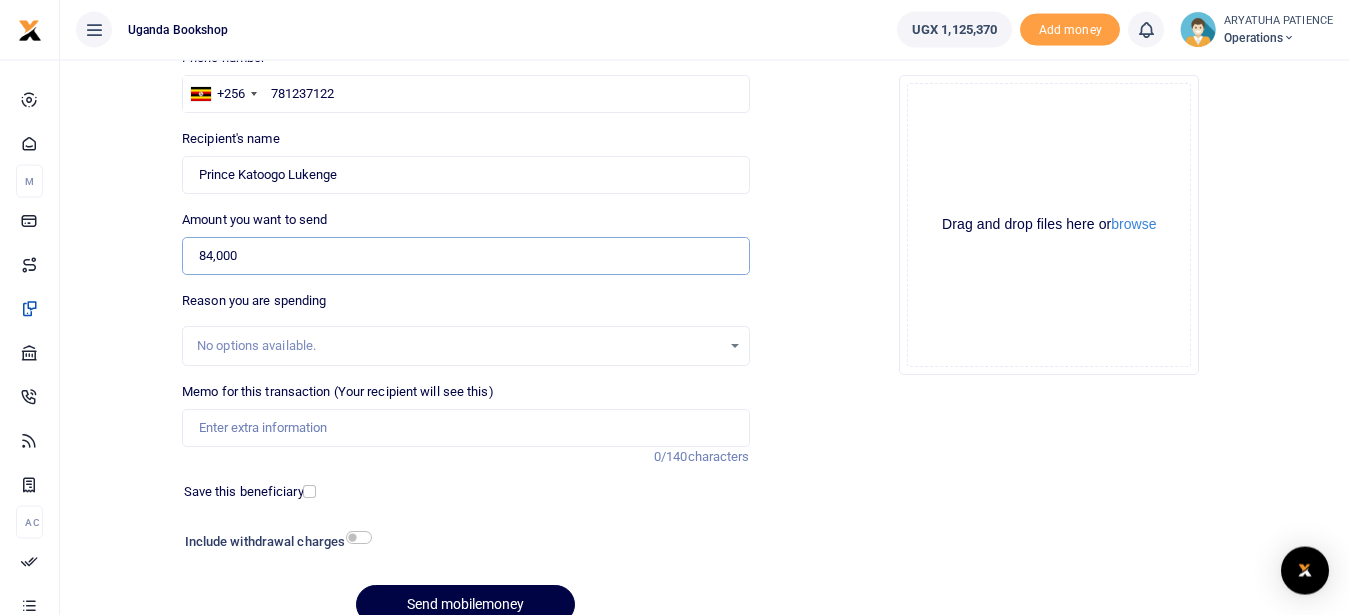 scroll, scrollTop: 251, scrollLeft: 0, axis: vertical 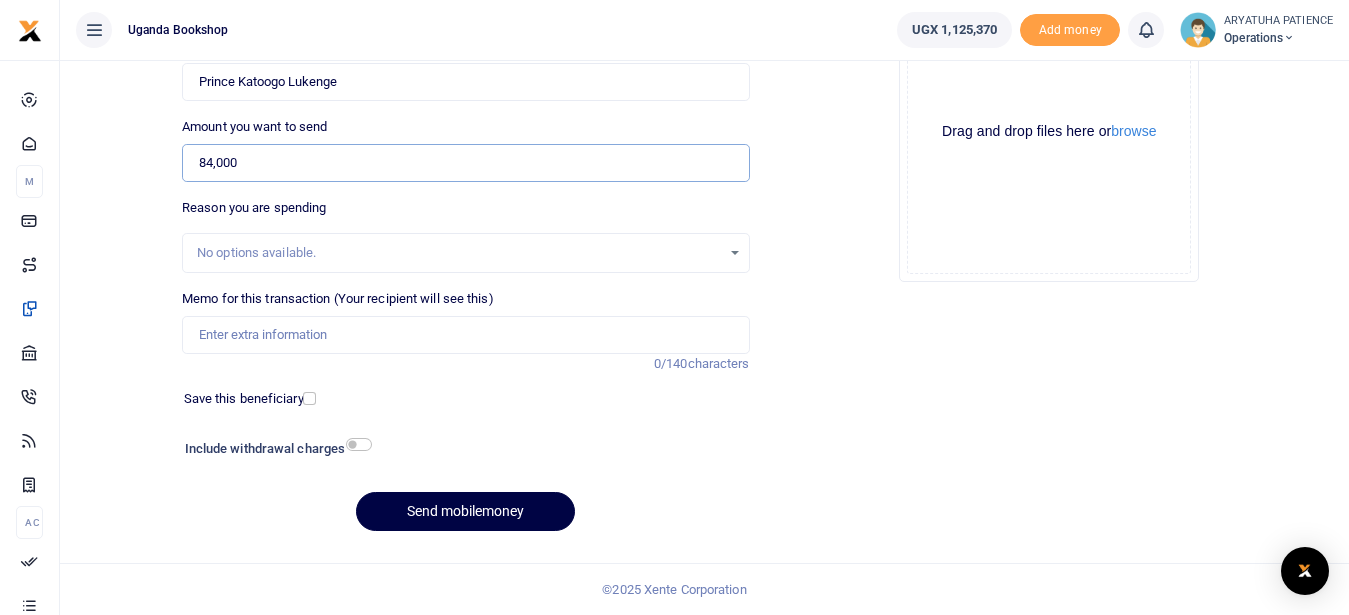 type on "84,000" 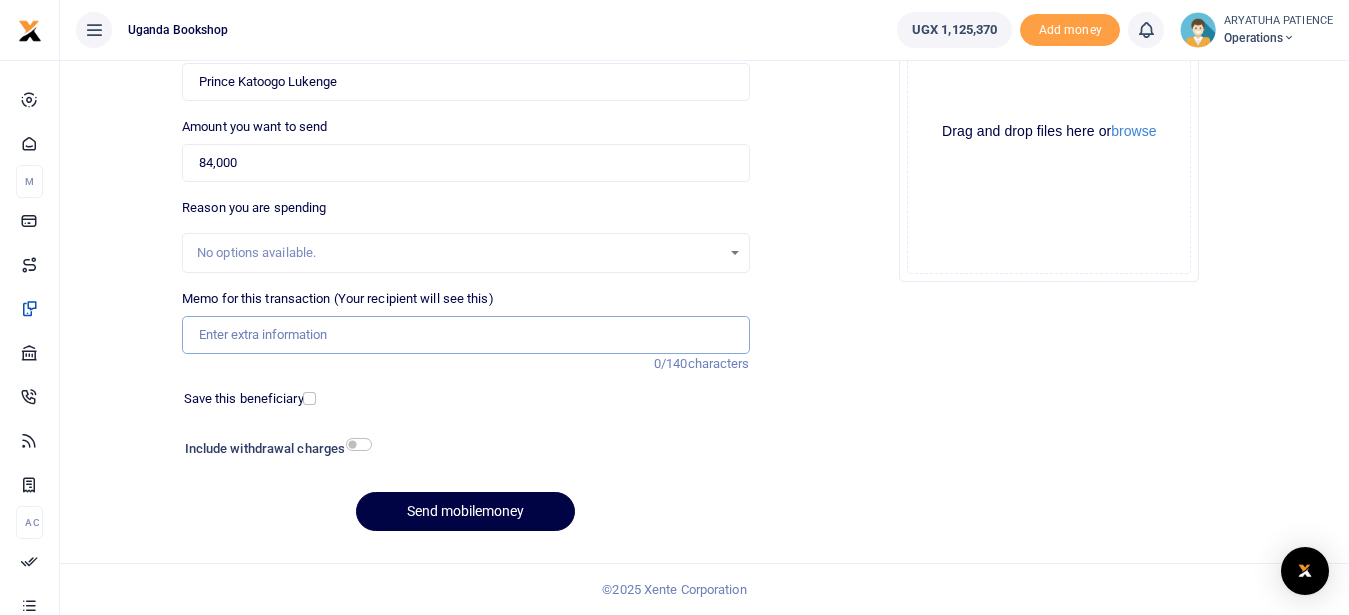 click on "Memo for this transaction (Your recipient will see this)" at bounding box center (465, 335) 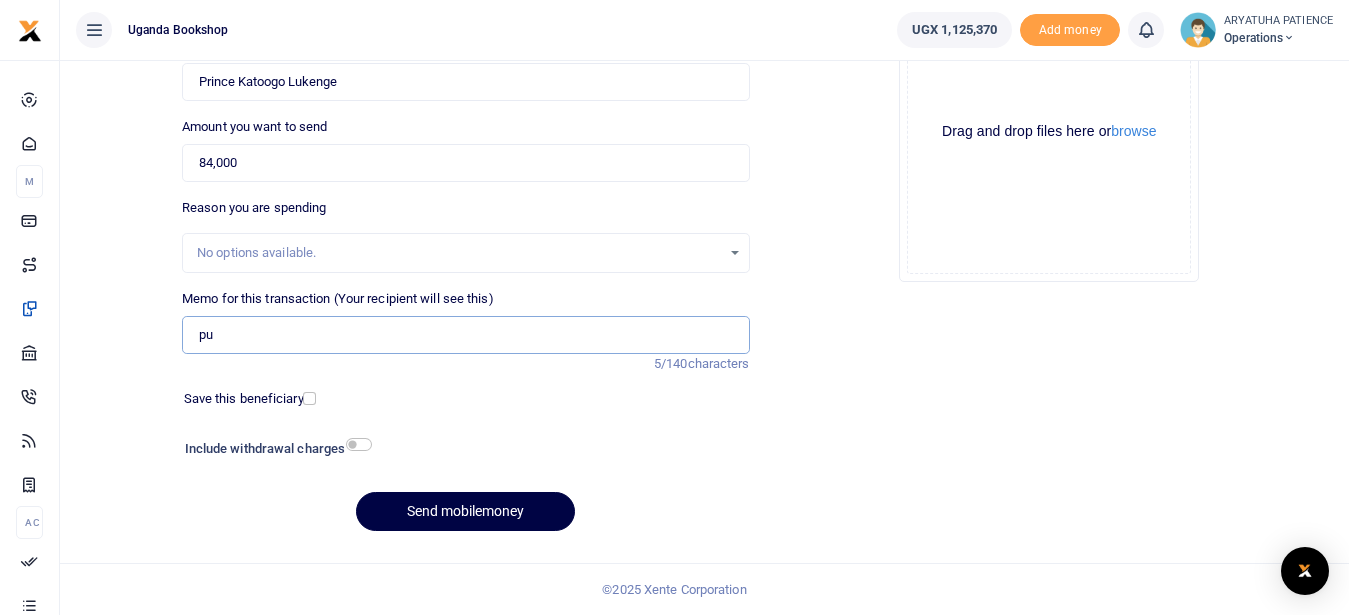 type on "p" 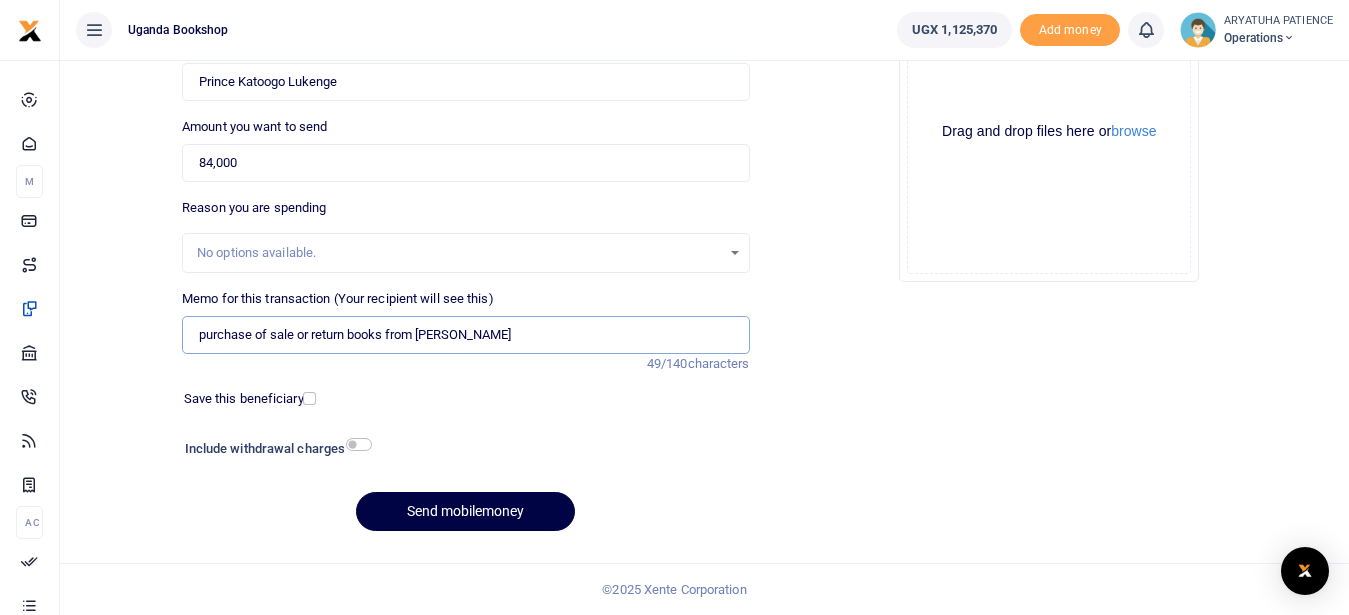 drag, startPoint x: 510, startPoint y: 329, endPoint x: 421, endPoint y: 332, distance: 89.050545 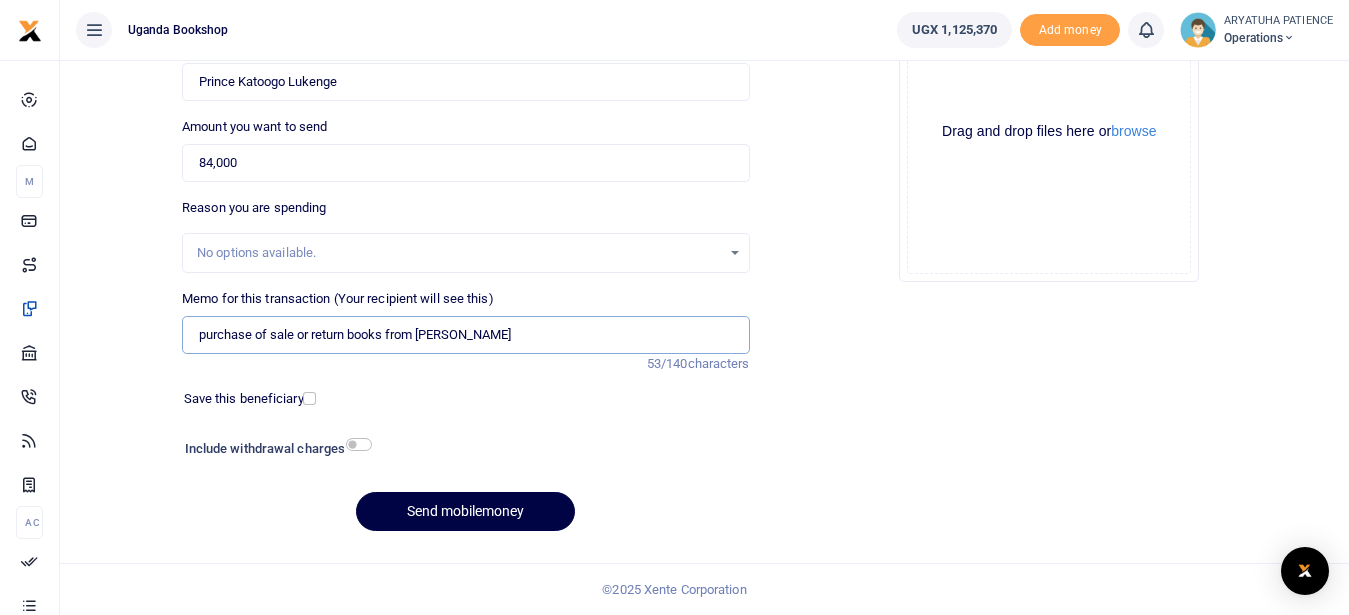type on "purchase of sale or return books from Lukenge Katoogo" 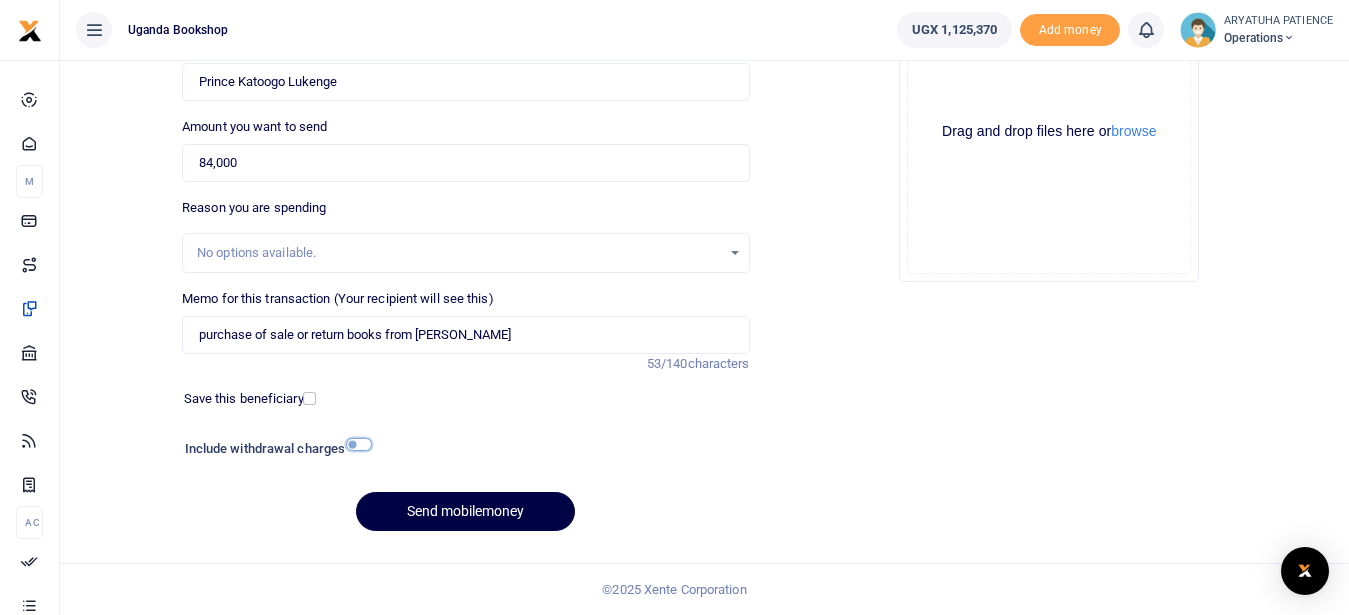 click at bounding box center (359, 444) 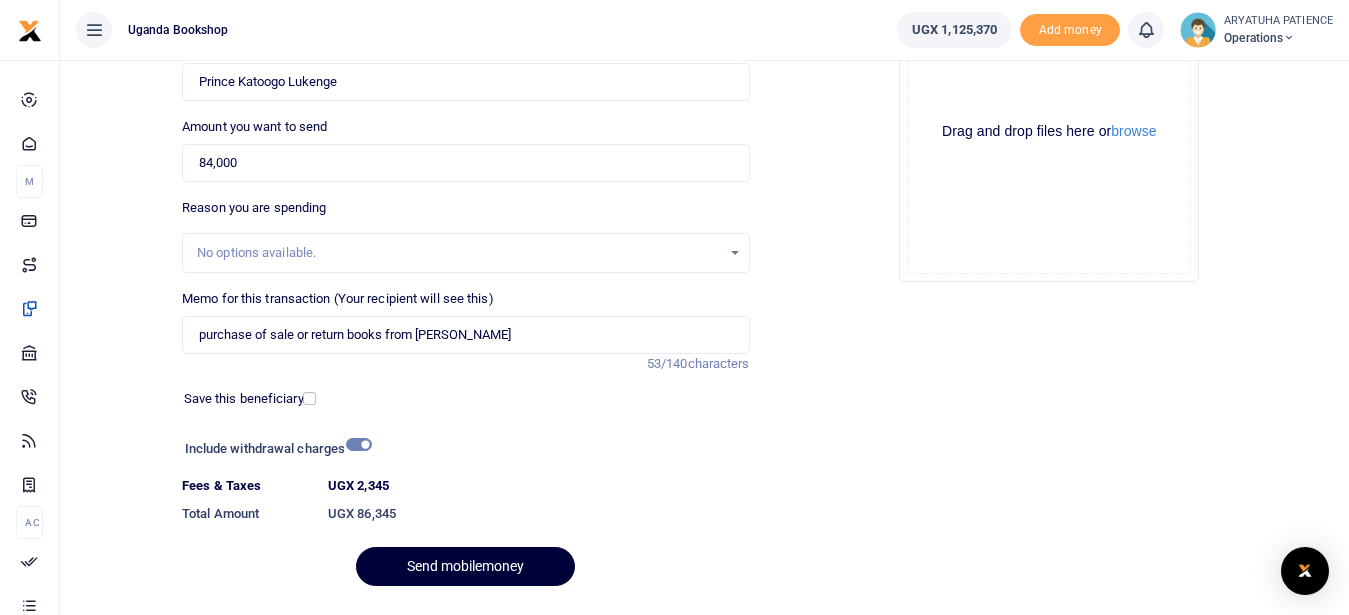 click on "Send mobilemoney" at bounding box center [465, 566] 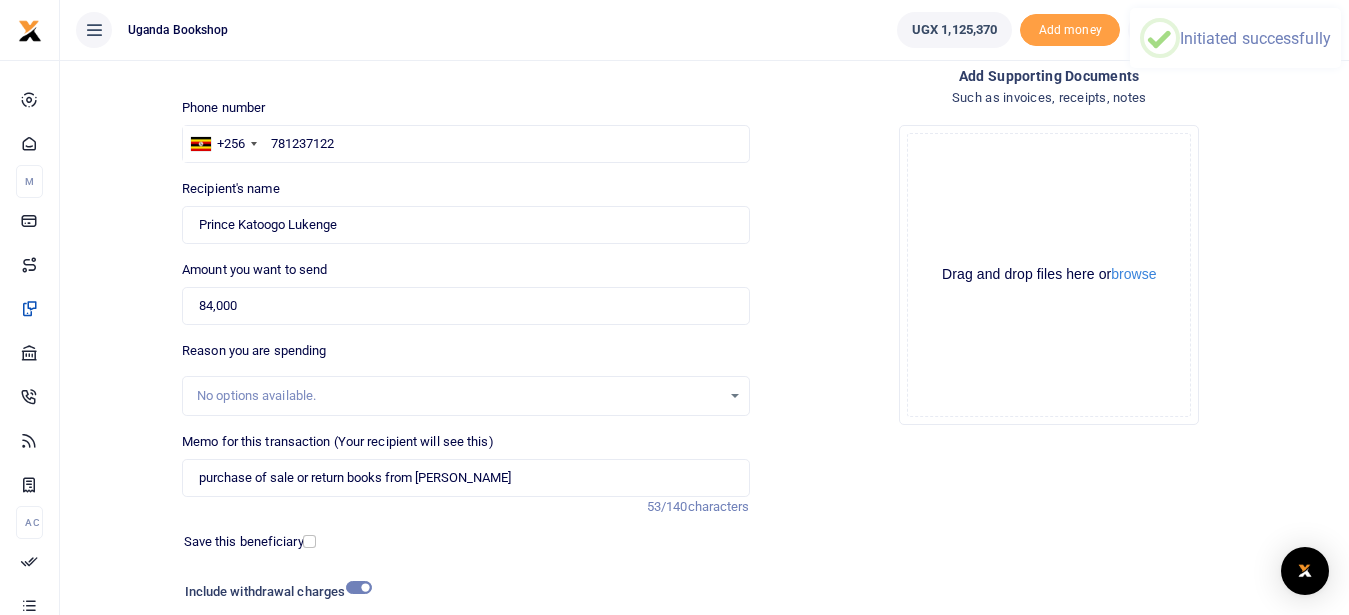 scroll, scrollTop: 0, scrollLeft: 0, axis: both 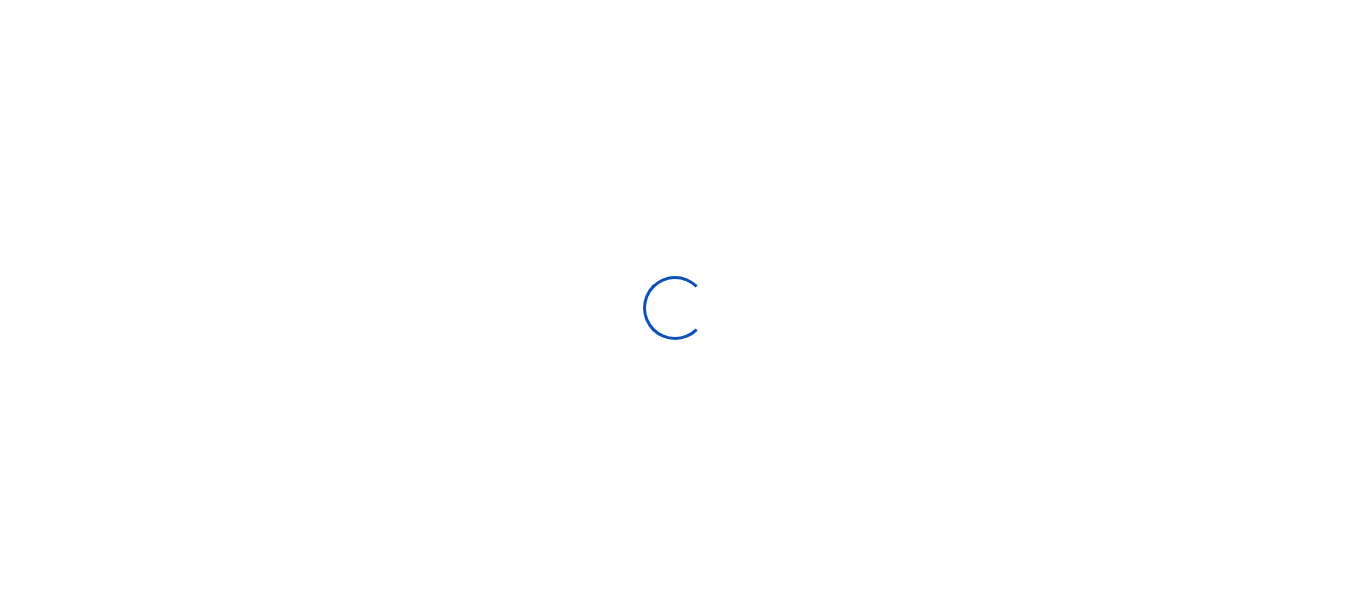 select on "Loading bundles" 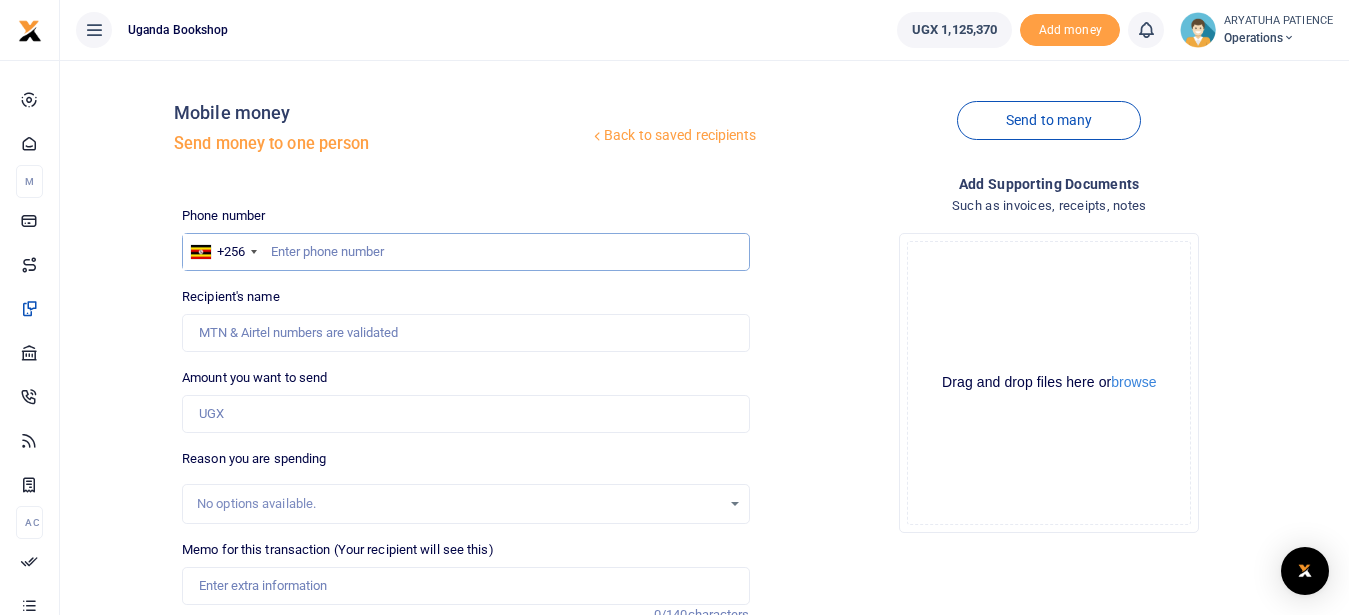 click at bounding box center [465, 252] 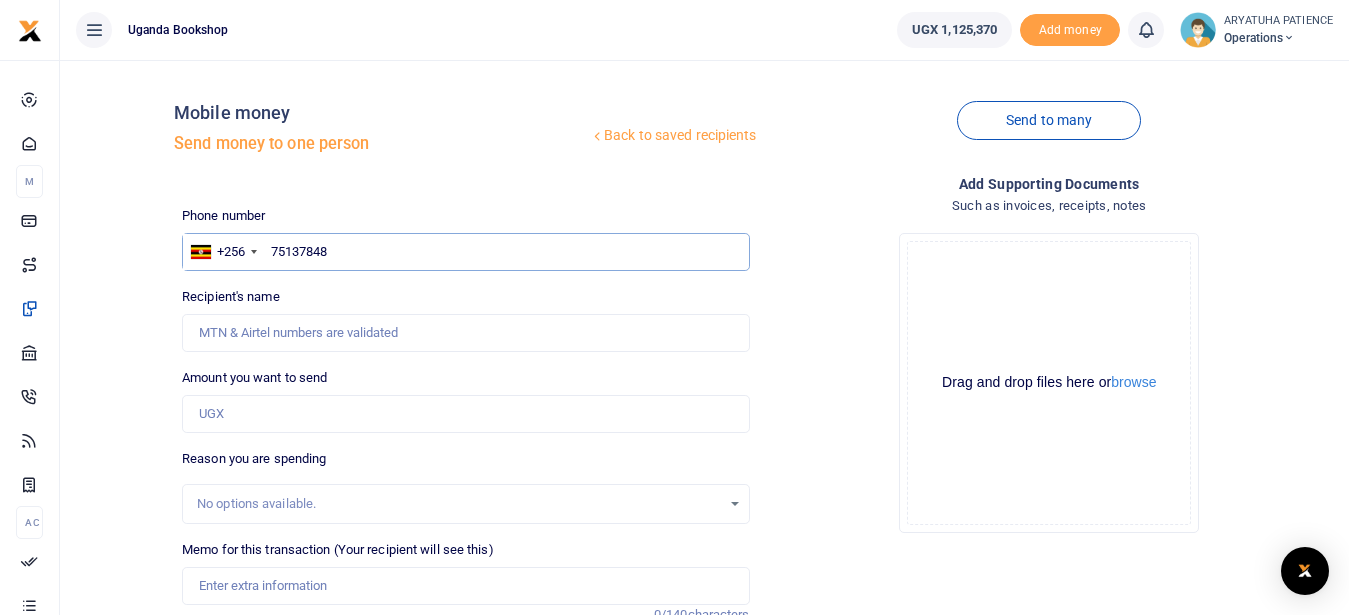 type on "751378485" 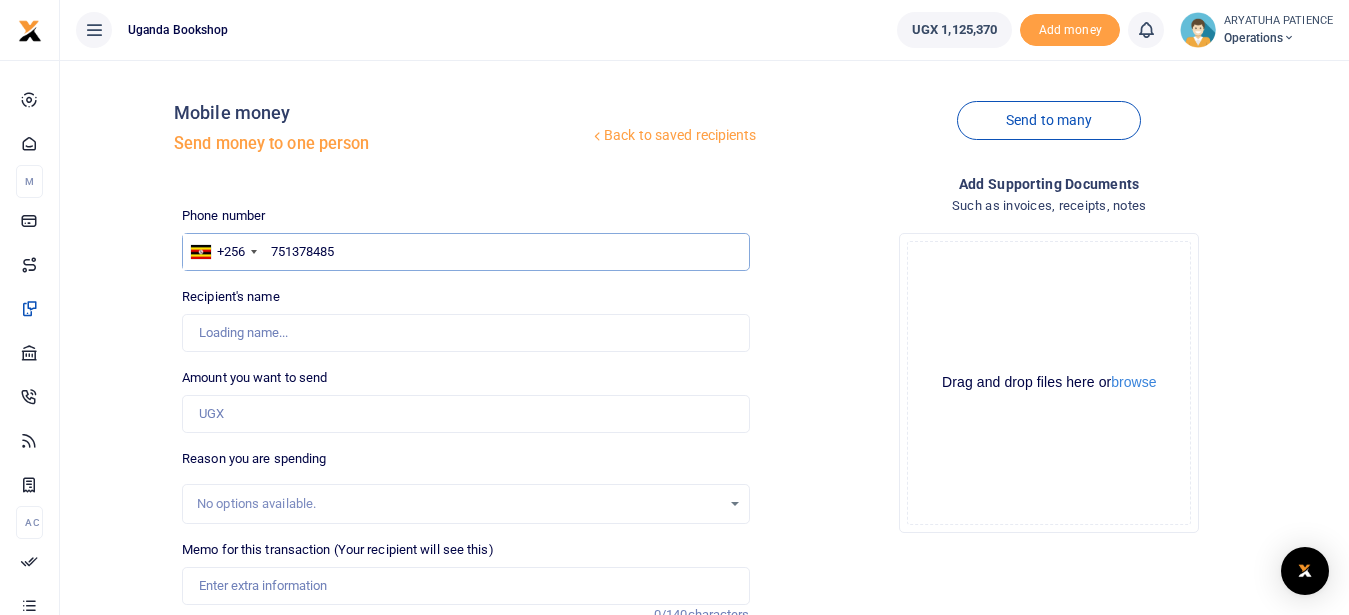 type on "Henry Ssengonge" 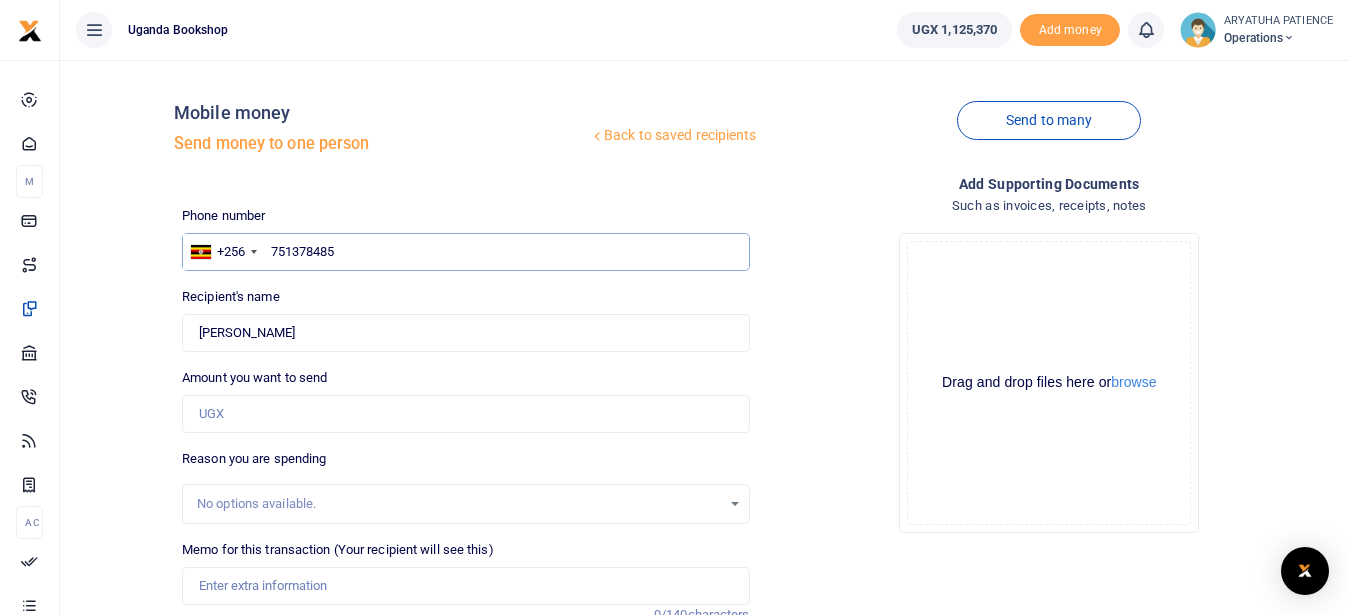 type on "751378485" 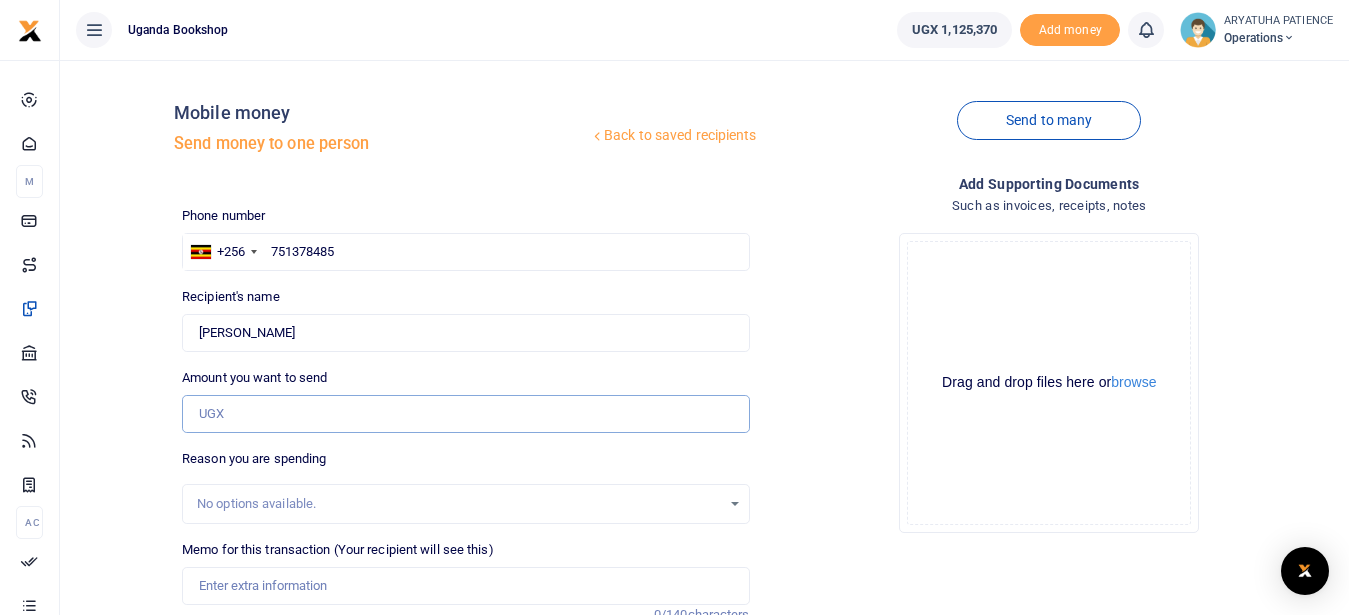 click on "Amount you want to send" at bounding box center [465, 414] 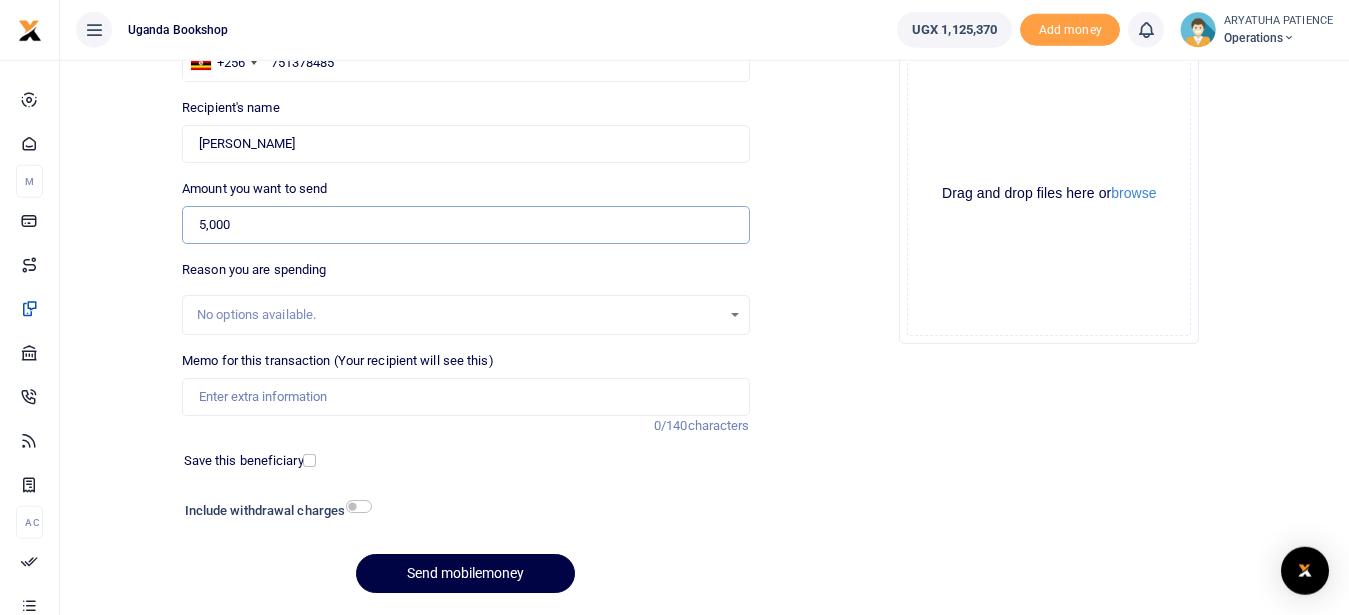 scroll, scrollTop: 247, scrollLeft: 0, axis: vertical 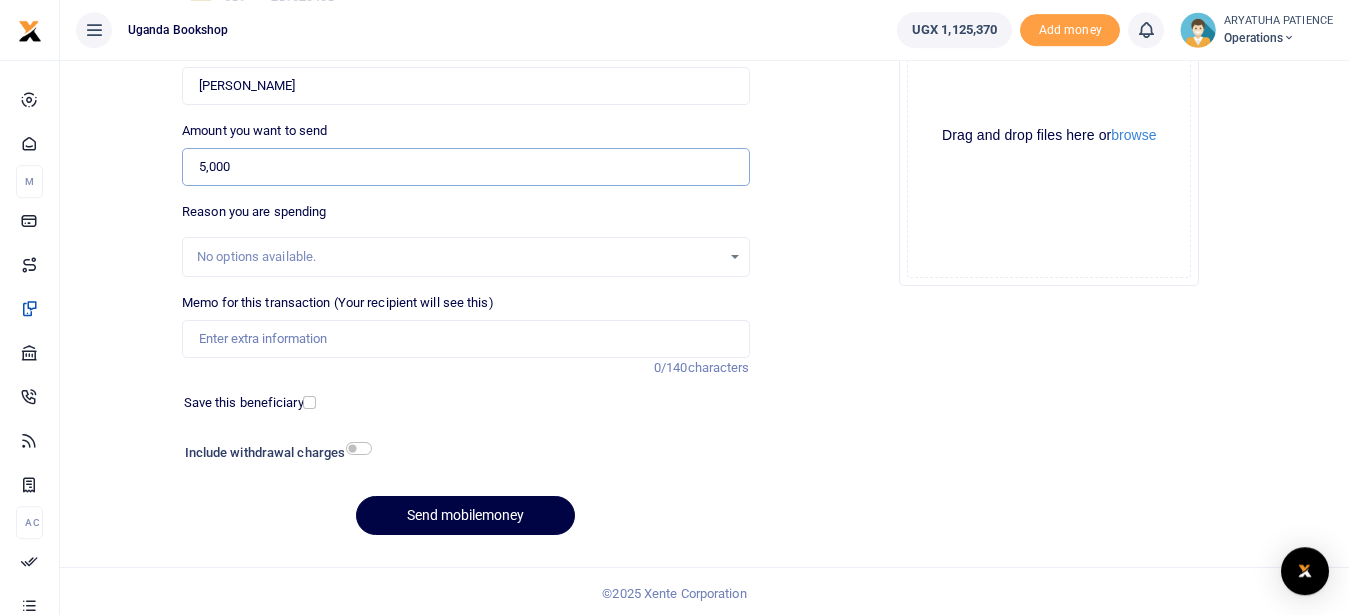 type on "5,000" 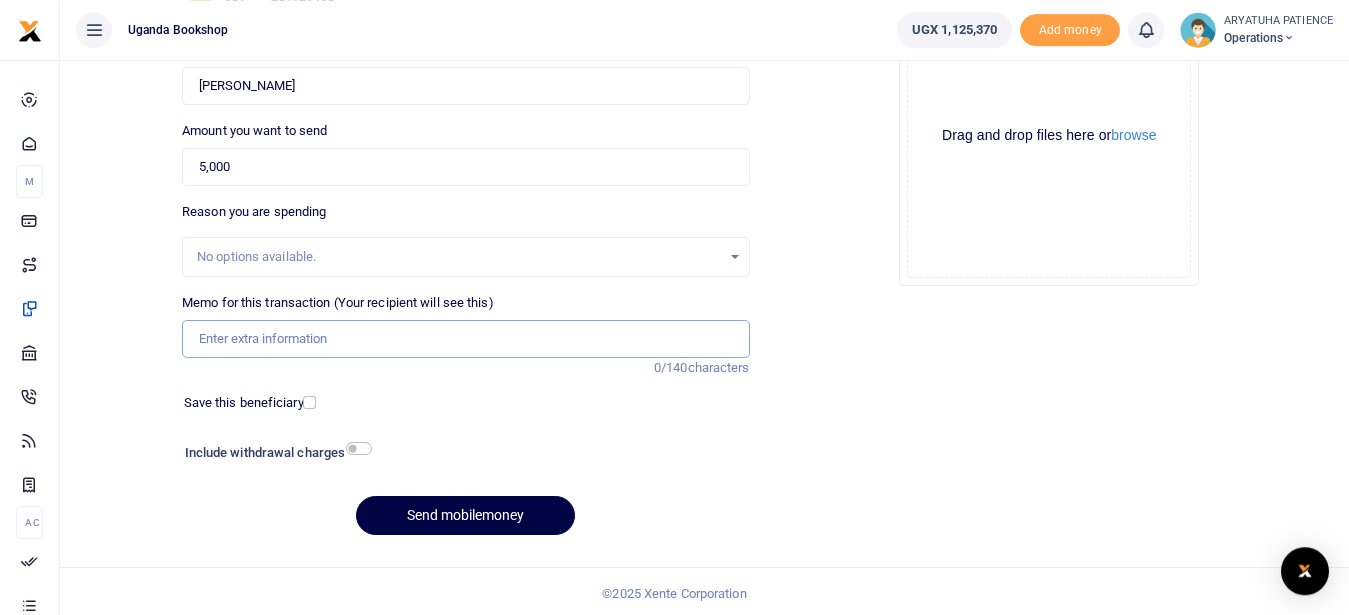 click on "Memo for this transaction (Your recipient will see this)" at bounding box center (465, 339) 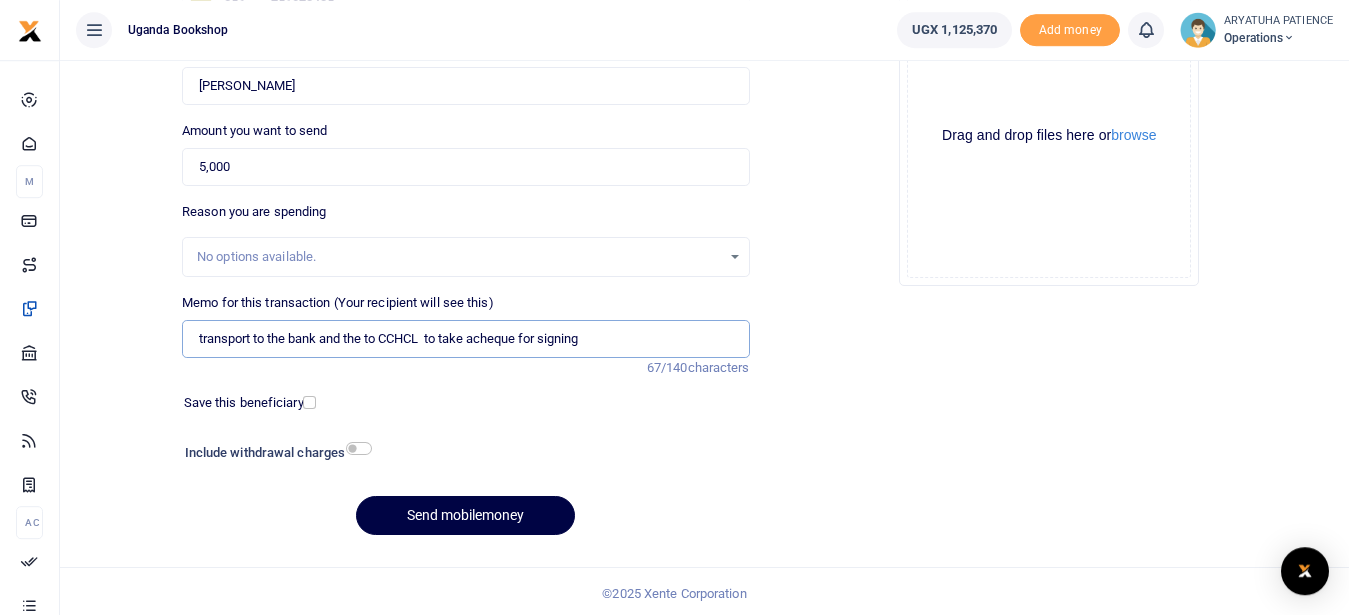 drag, startPoint x: 605, startPoint y: 340, endPoint x: 325, endPoint y: 342, distance: 280.00714 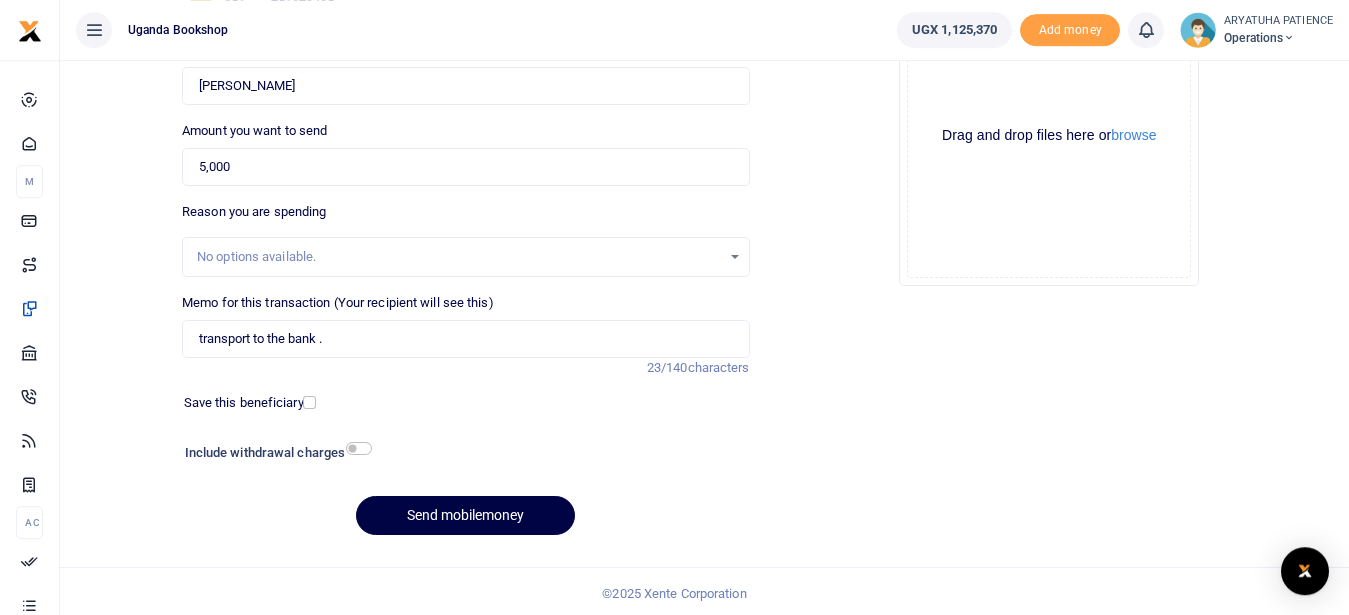 click on "Phone number
+256 Uganda +256 751378485
Phone is required.
Recipient's name
Found
Name is required.
Amount you want to send
5,000
Amount is required.
23/140" at bounding box center [465, 255] 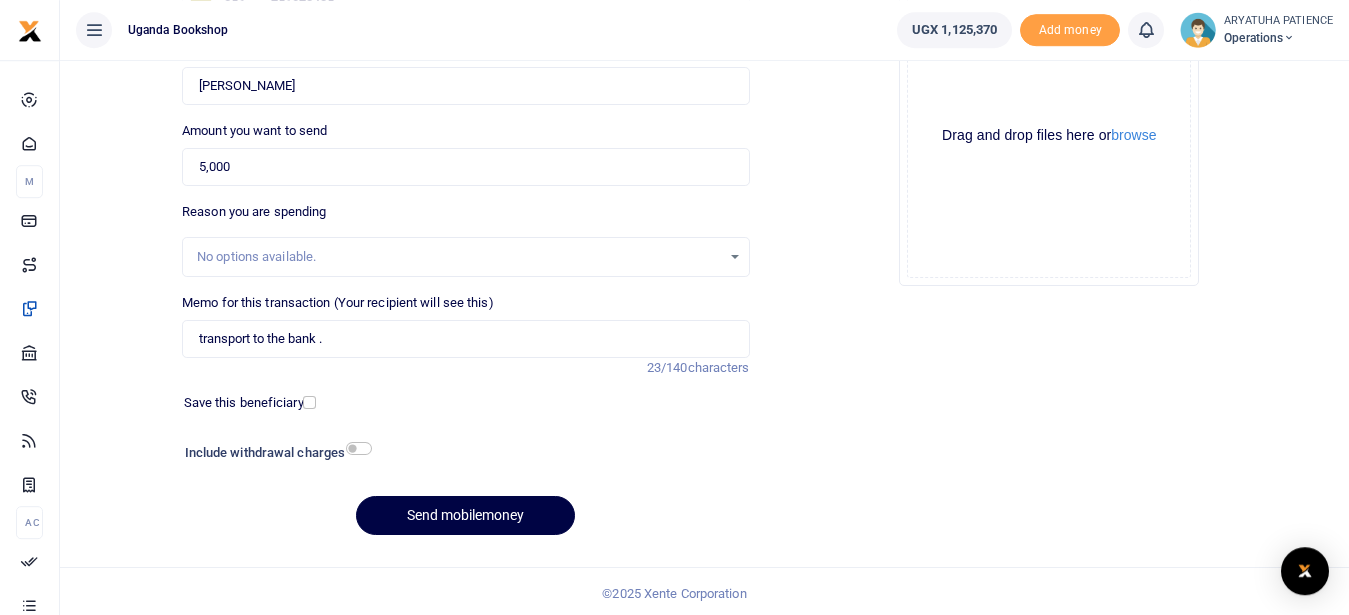 click on "Include withdrawal charges" at bounding box center [274, 455] 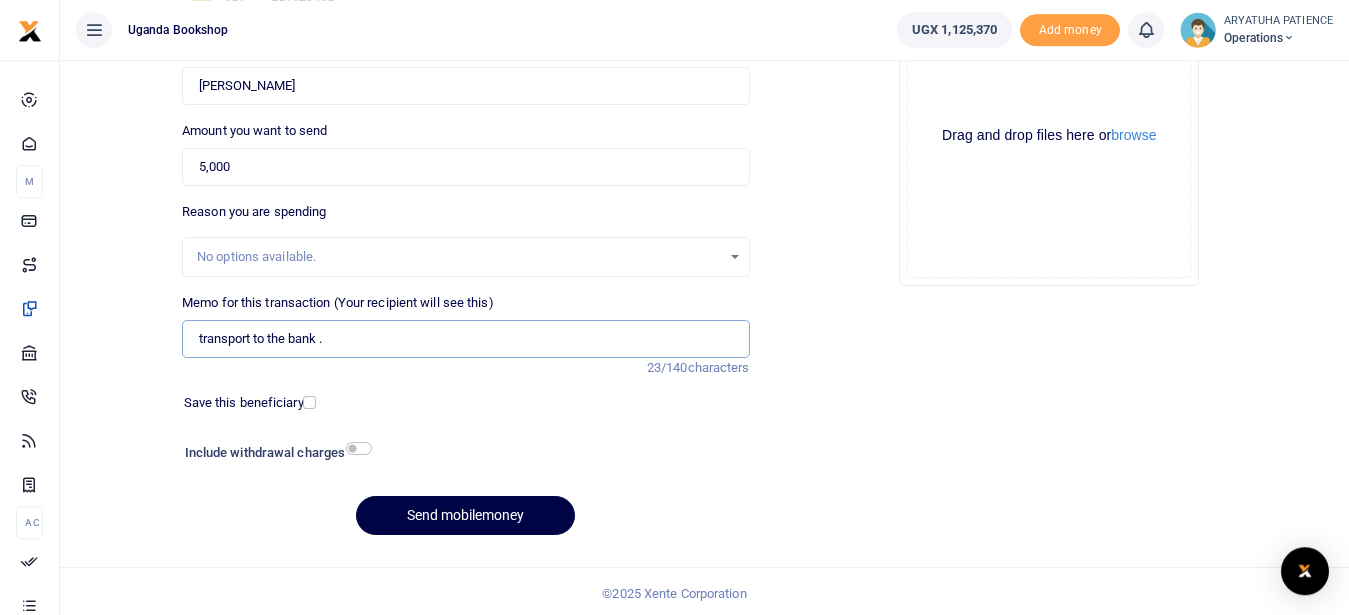 click on "transport to the bank ." at bounding box center [465, 339] 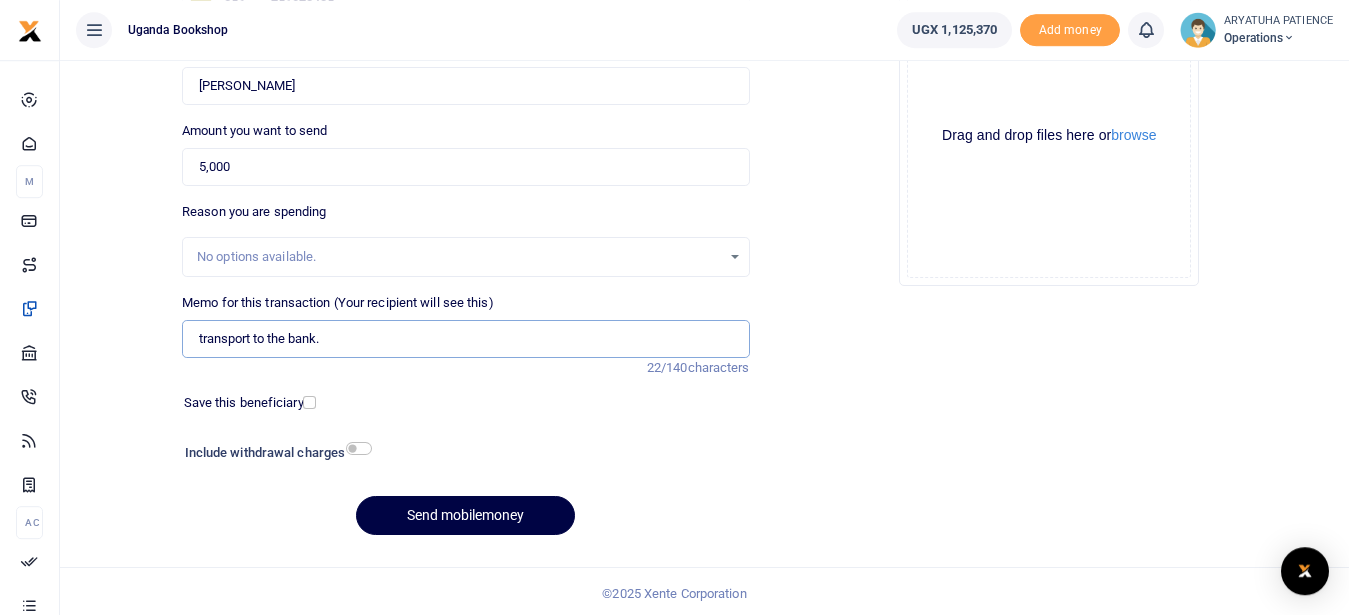 type on "transport to the bank." 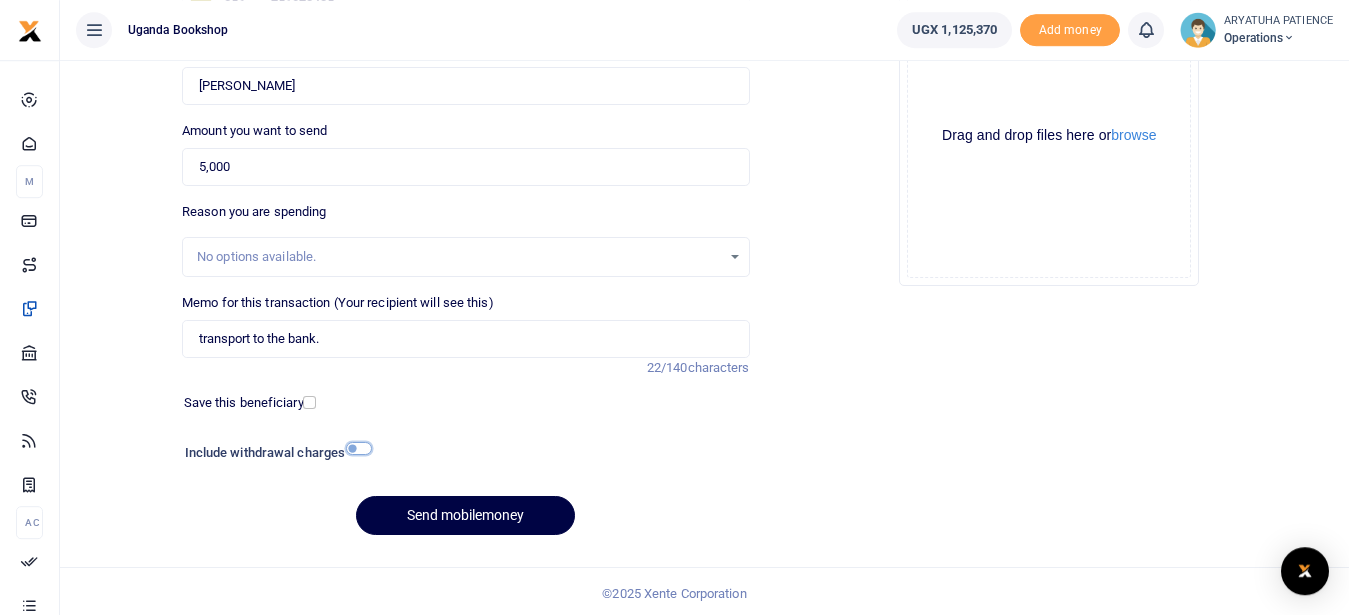 click at bounding box center (359, 448) 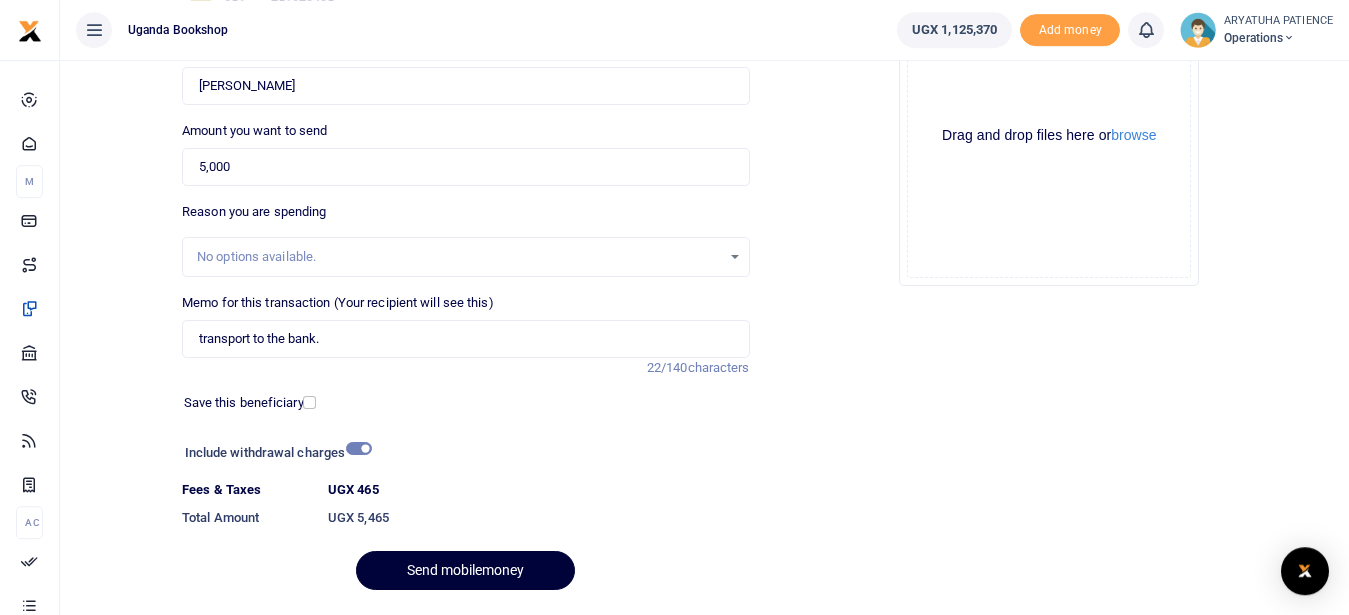 click on "Send mobilemoney" at bounding box center [465, 570] 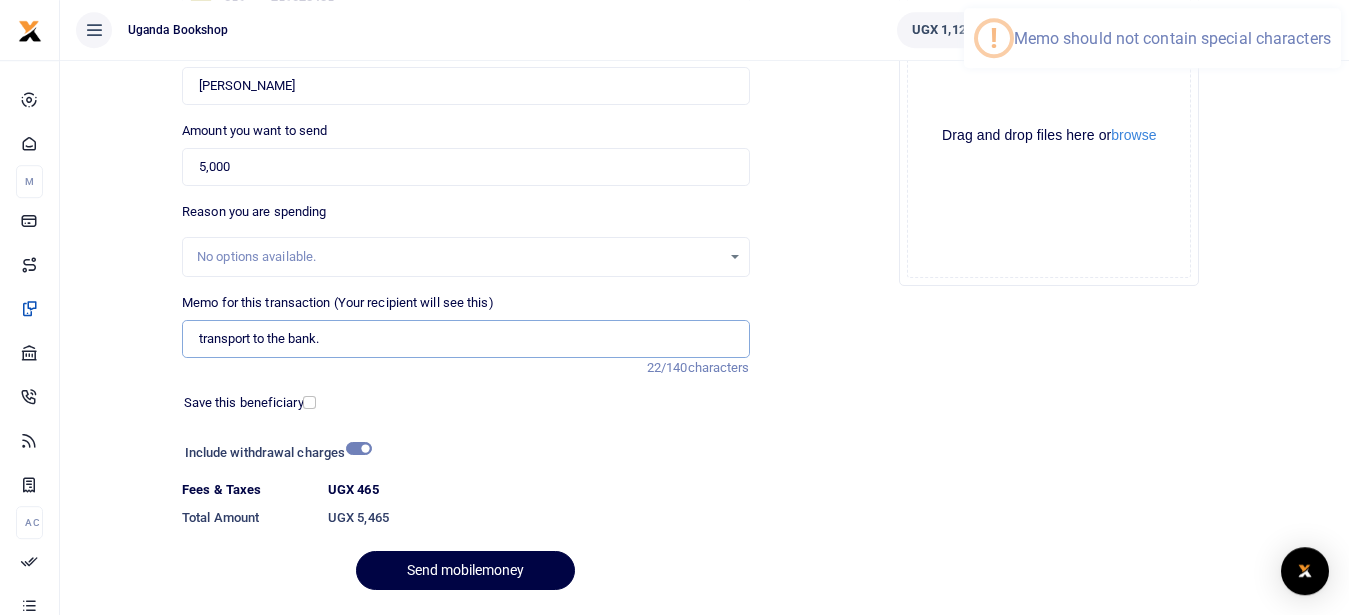 click on "transport to the bank." at bounding box center [465, 339] 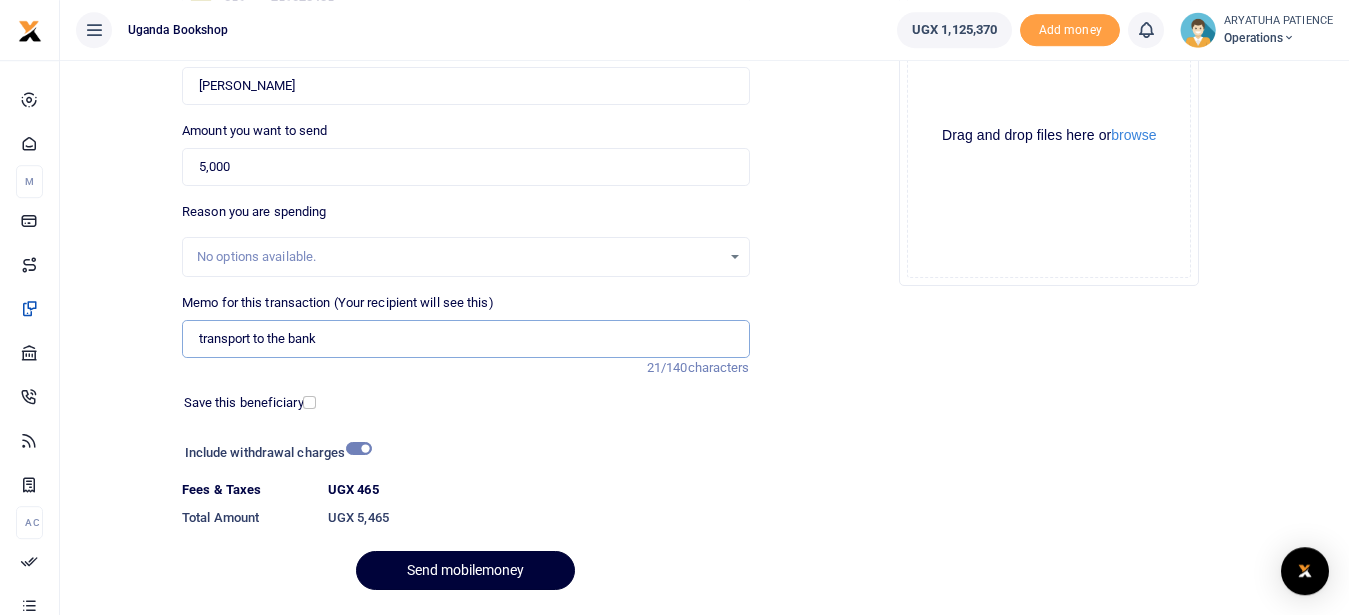 type on "transport to the bank" 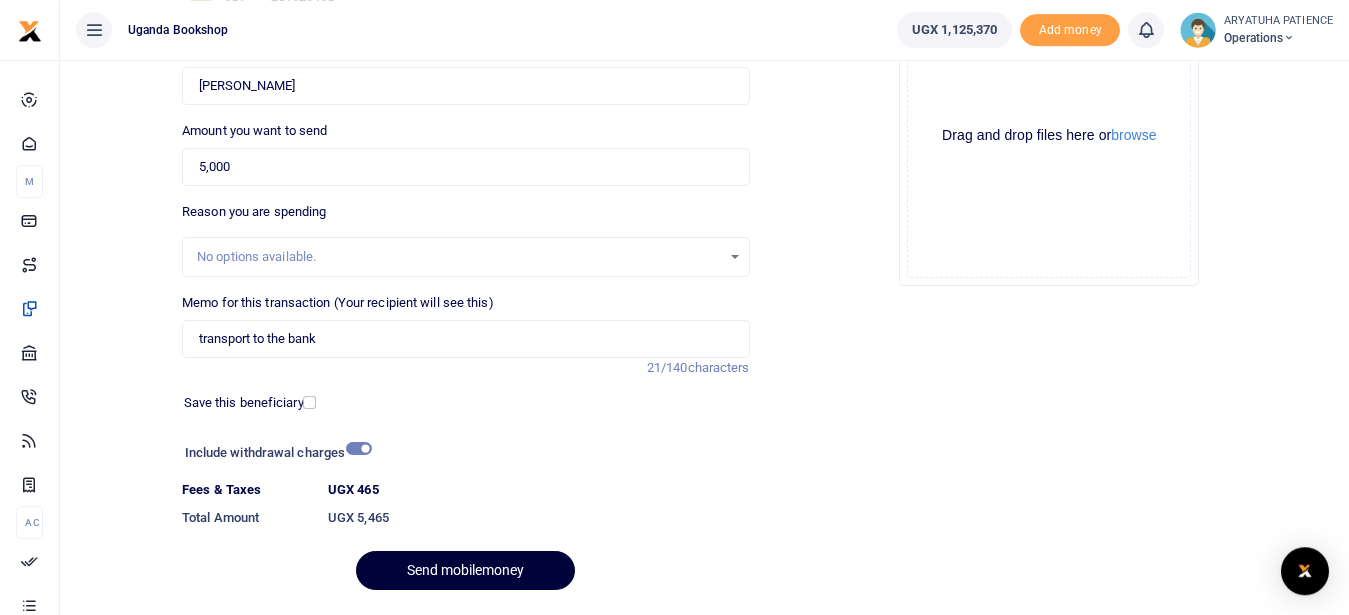 click on "Send mobilemoney" at bounding box center (465, 570) 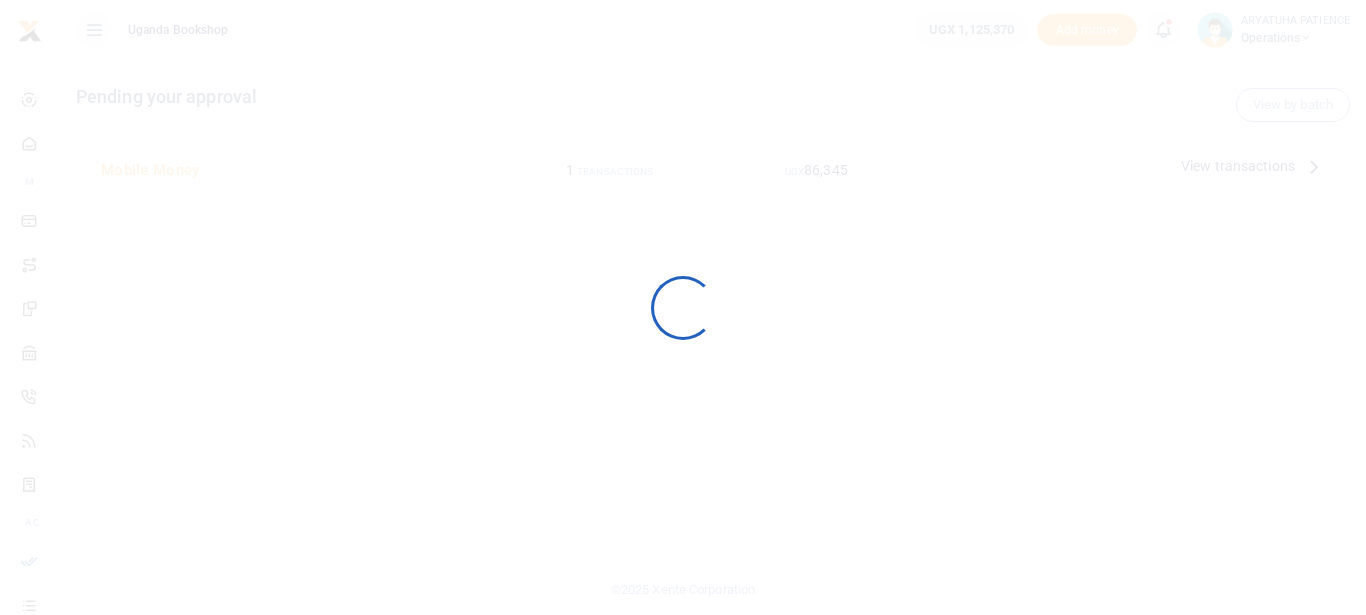 scroll, scrollTop: 0, scrollLeft: 0, axis: both 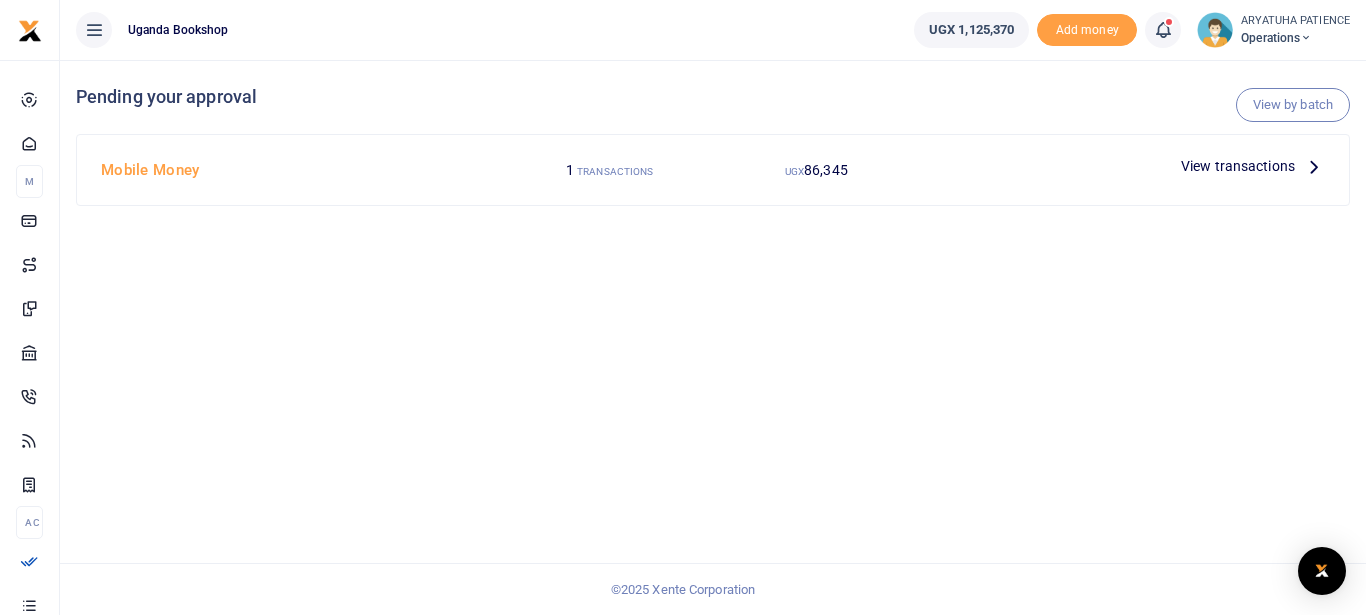 click at bounding box center (1314, 166) 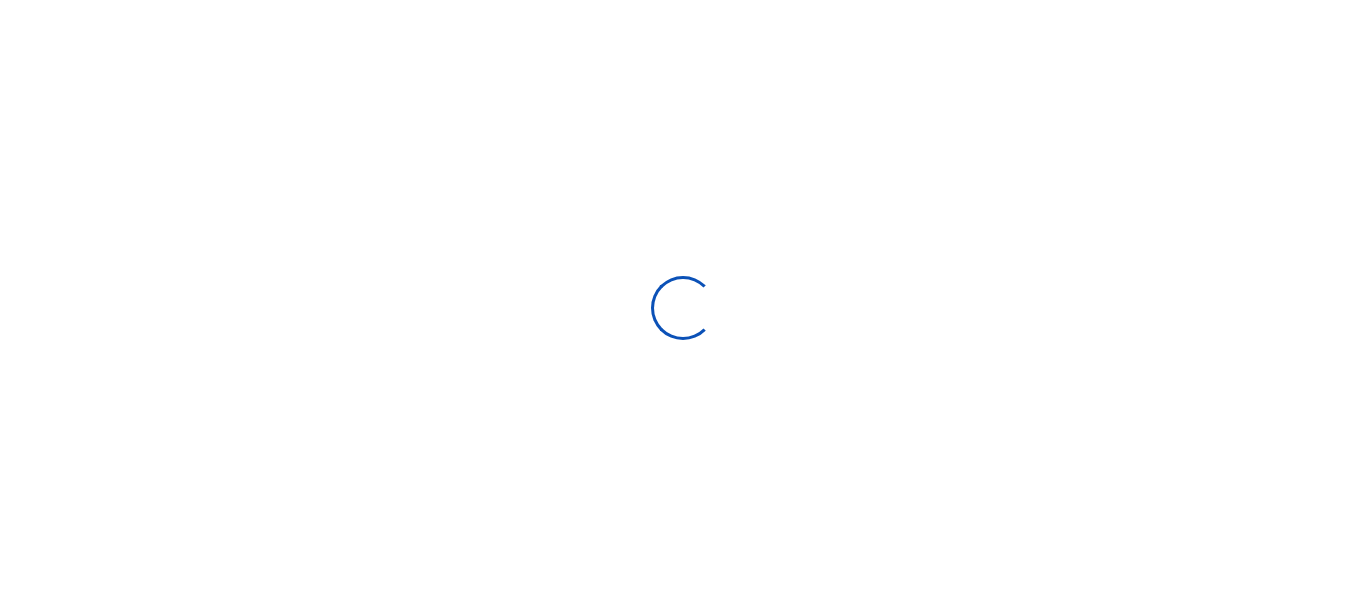 scroll, scrollTop: 0, scrollLeft: 0, axis: both 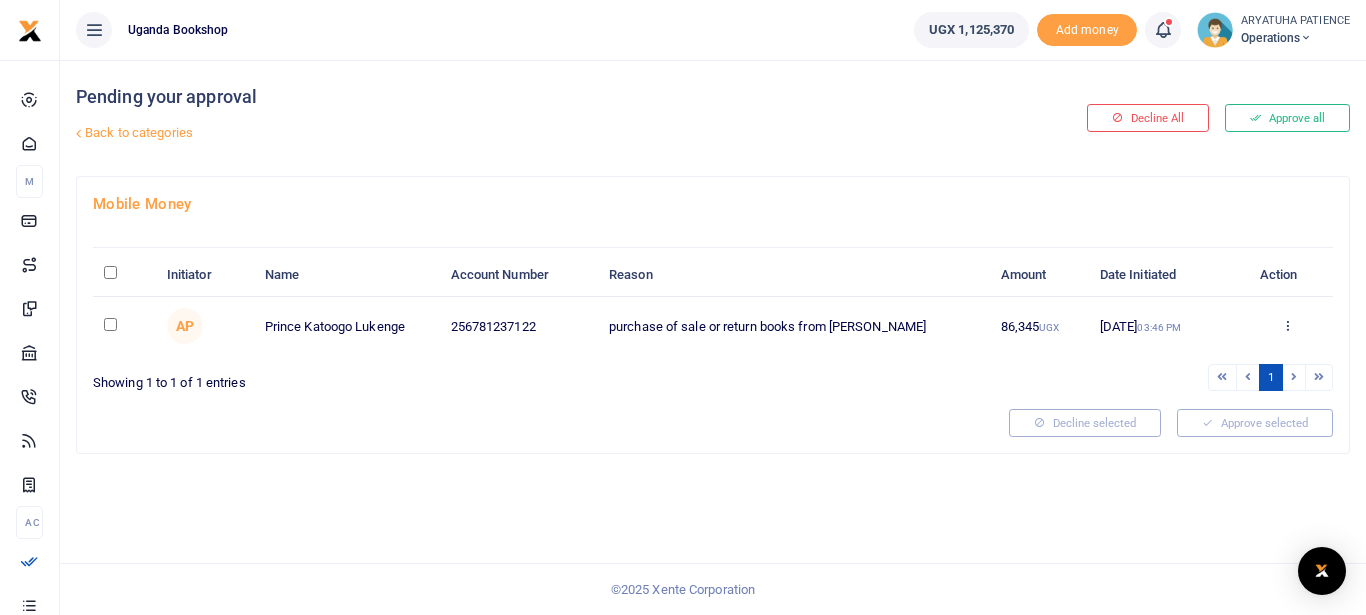 click on "Approve
Decline
Details" at bounding box center (1288, 327) 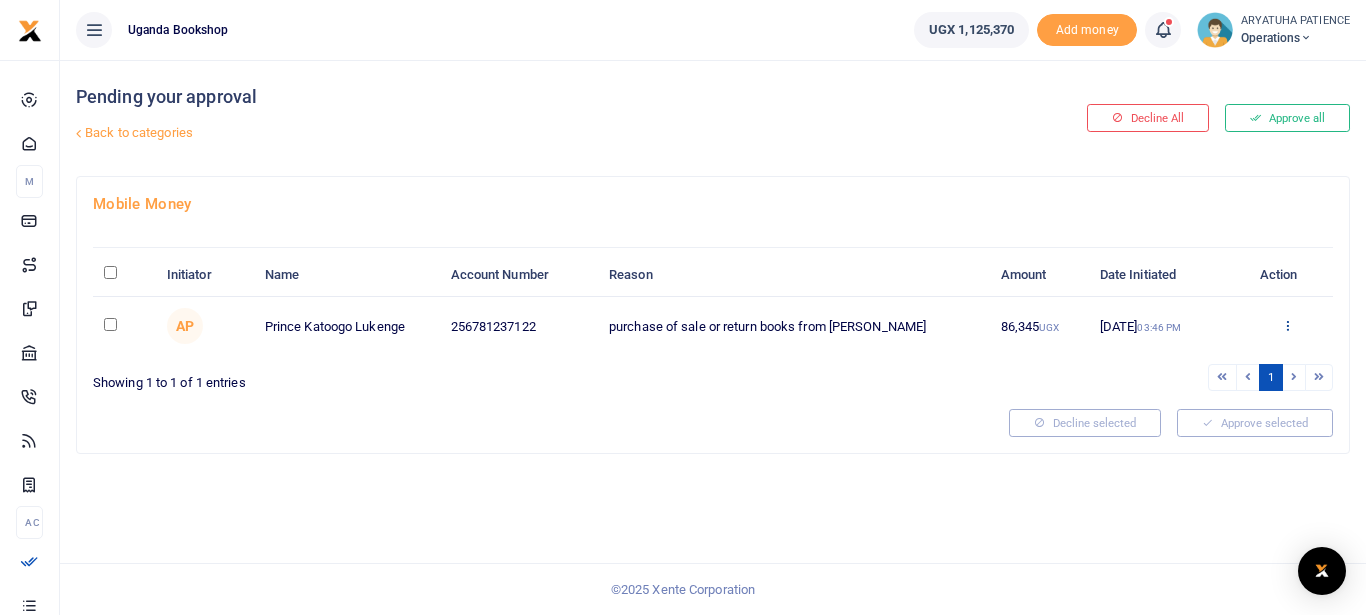 click at bounding box center [1287, 325] 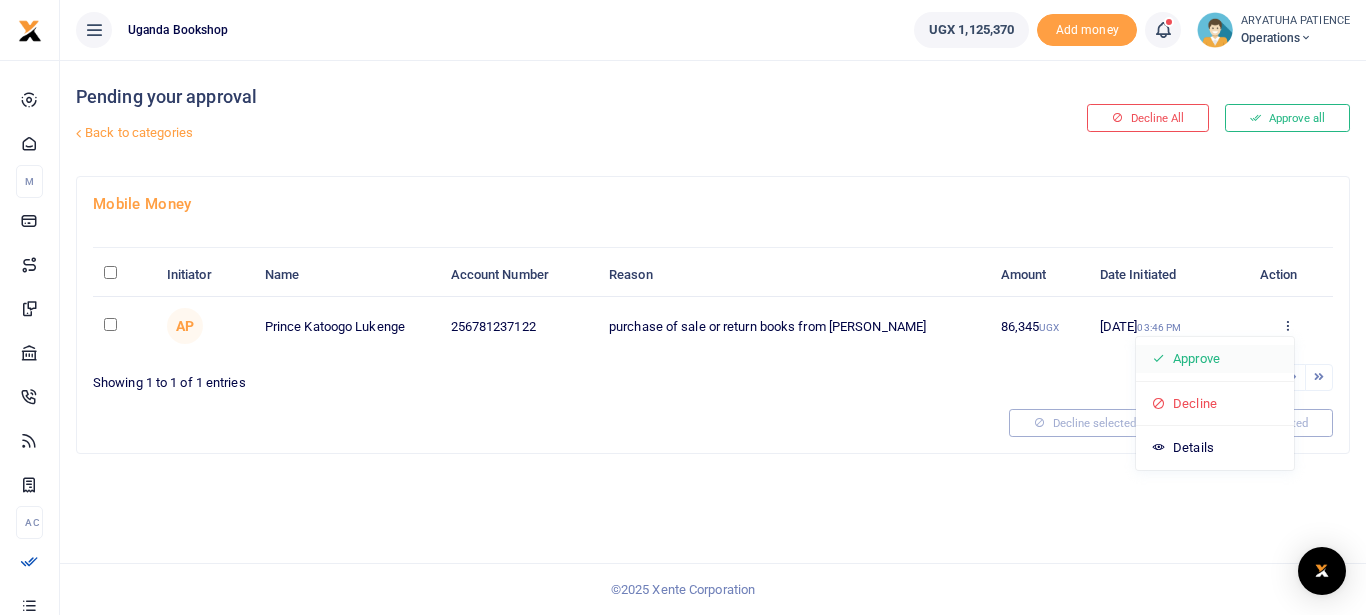 click on "Approve" at bounding box center (1215, 359) 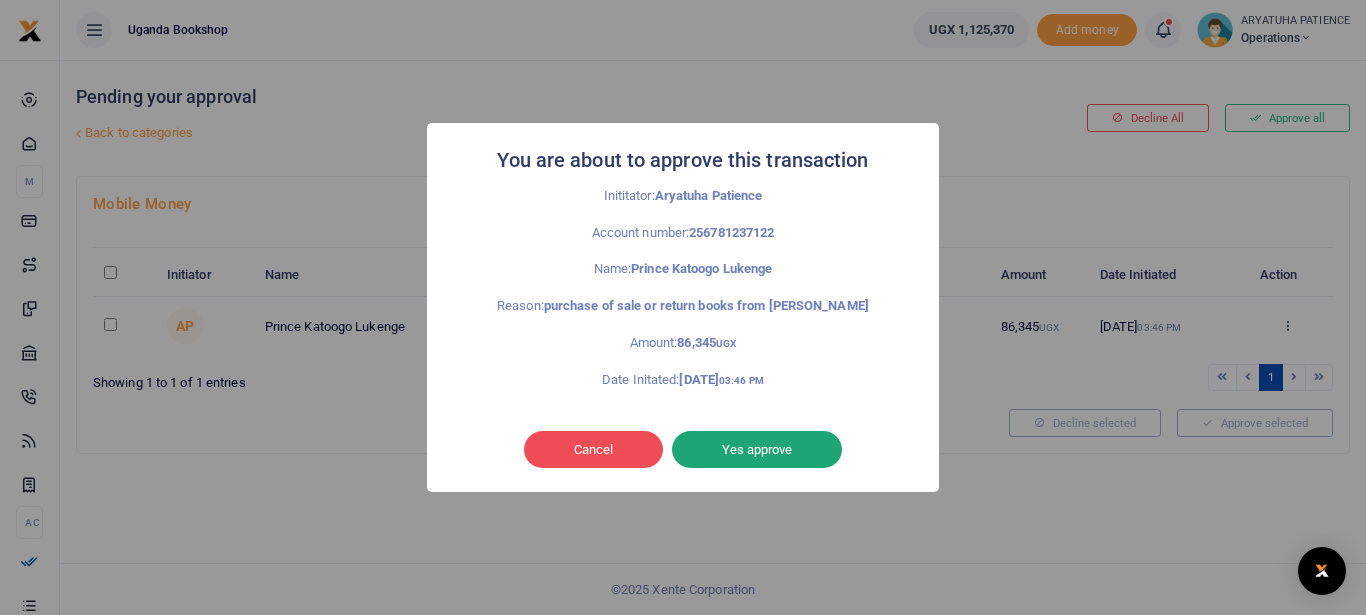 click on "Yes approve" at bounding box center (757, 450) 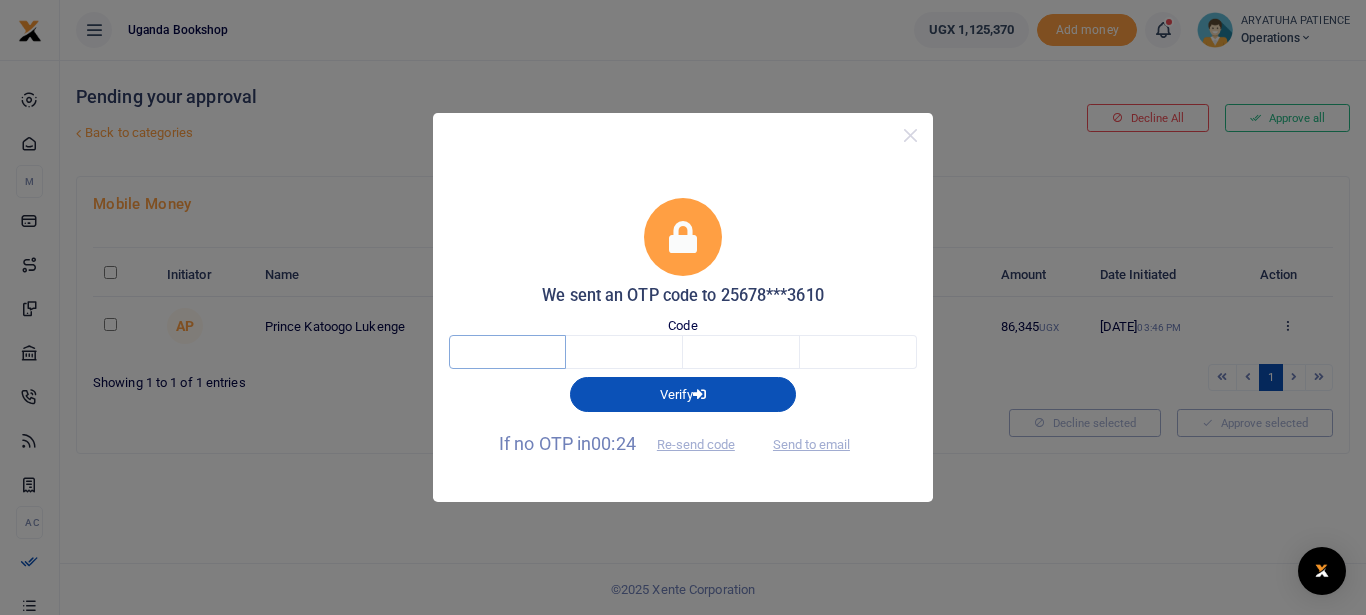 click at bounding box center (507, 352) 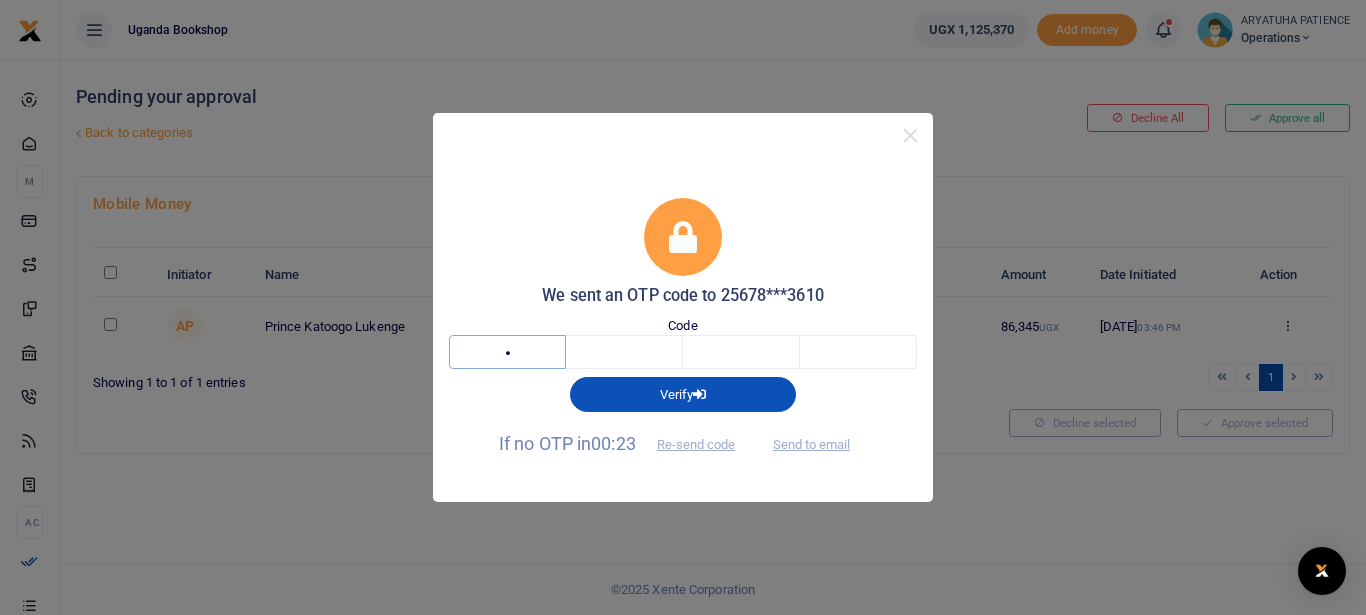 type on "9" 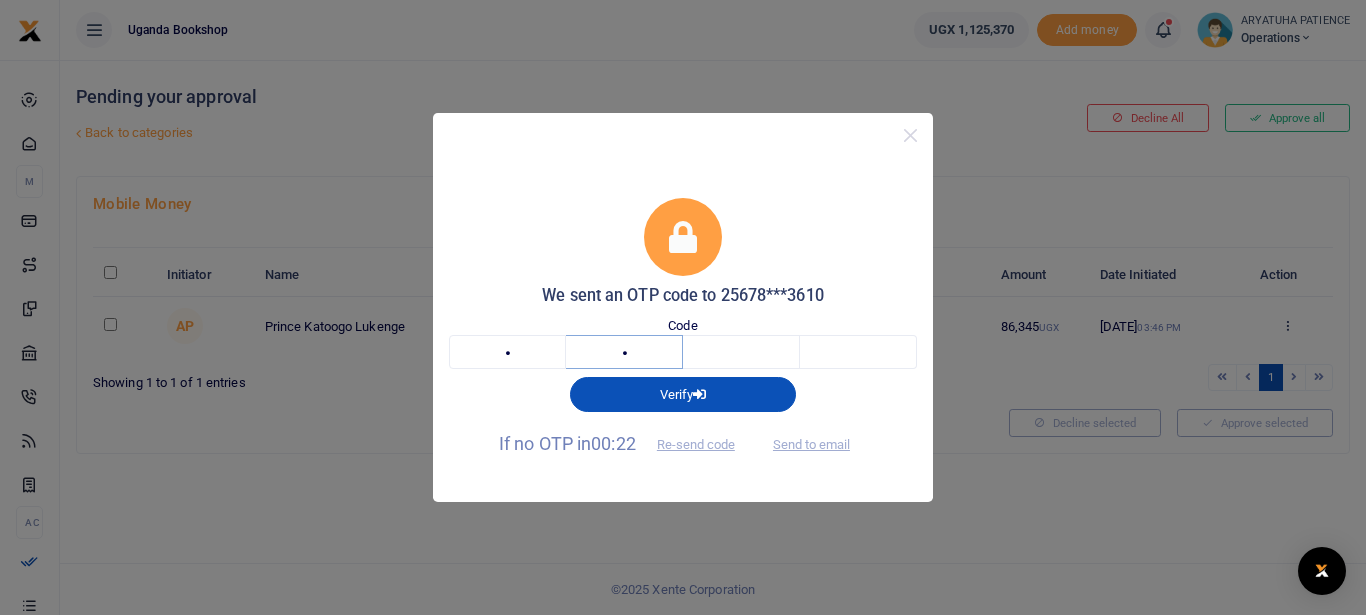type on "2" 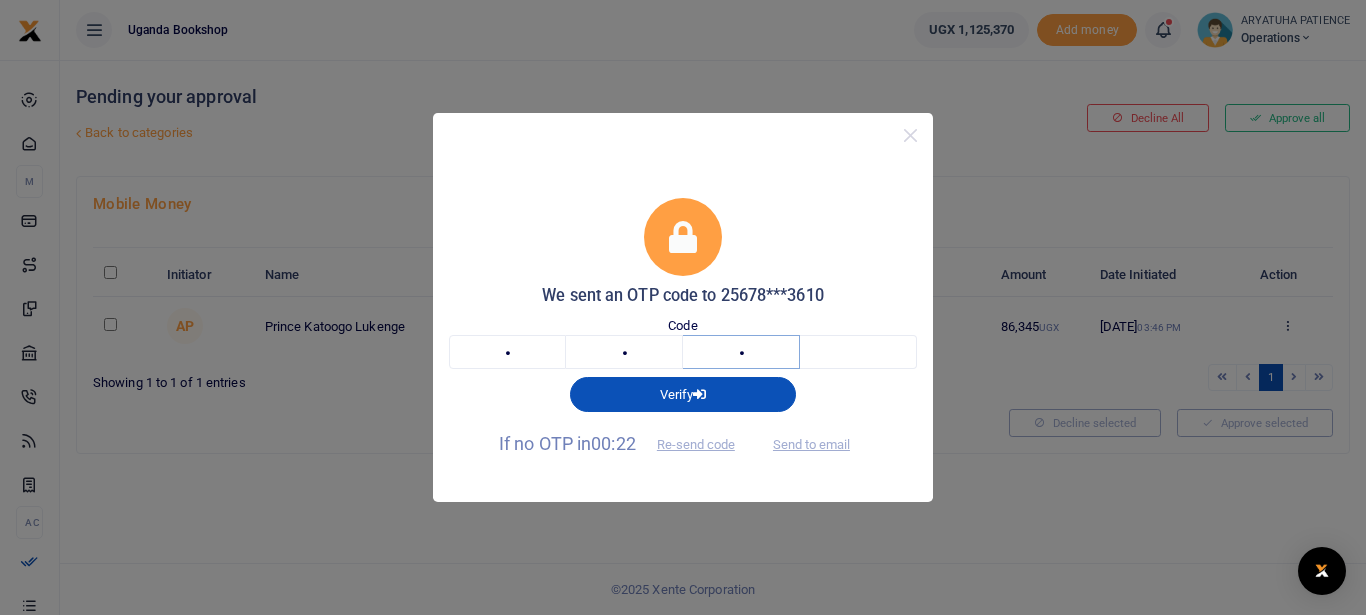 type on "1" 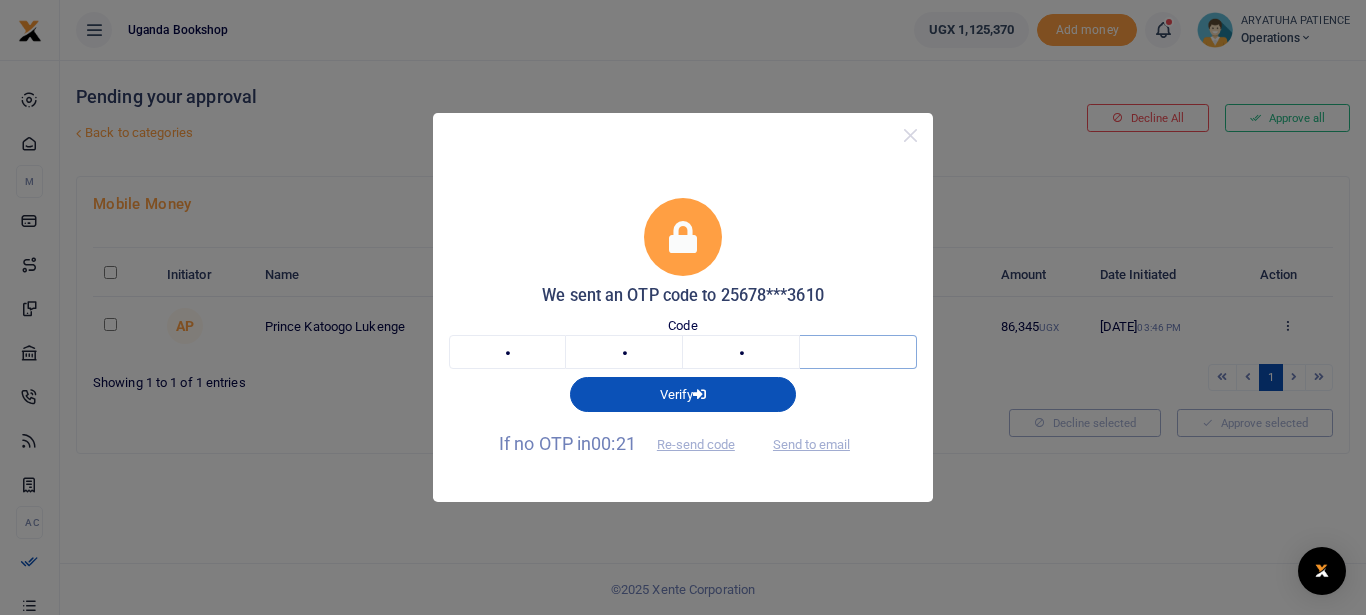 type on "3" 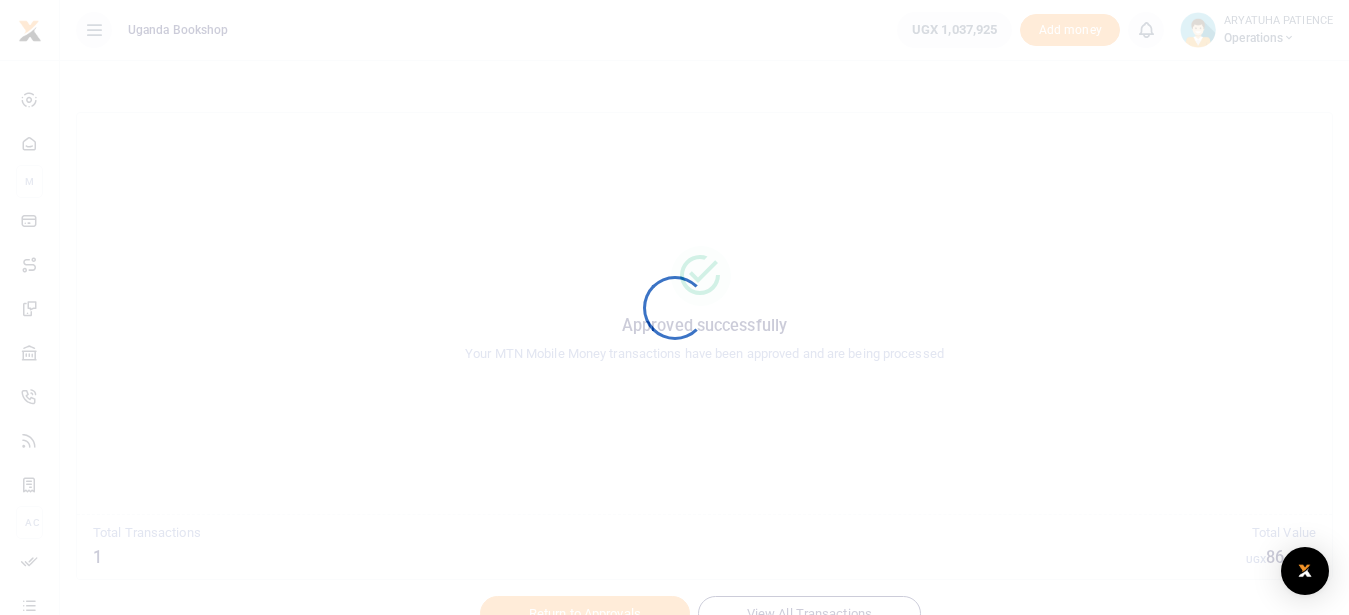 scroll, scrollTop: 0, scrollLeft: 0, axis: both 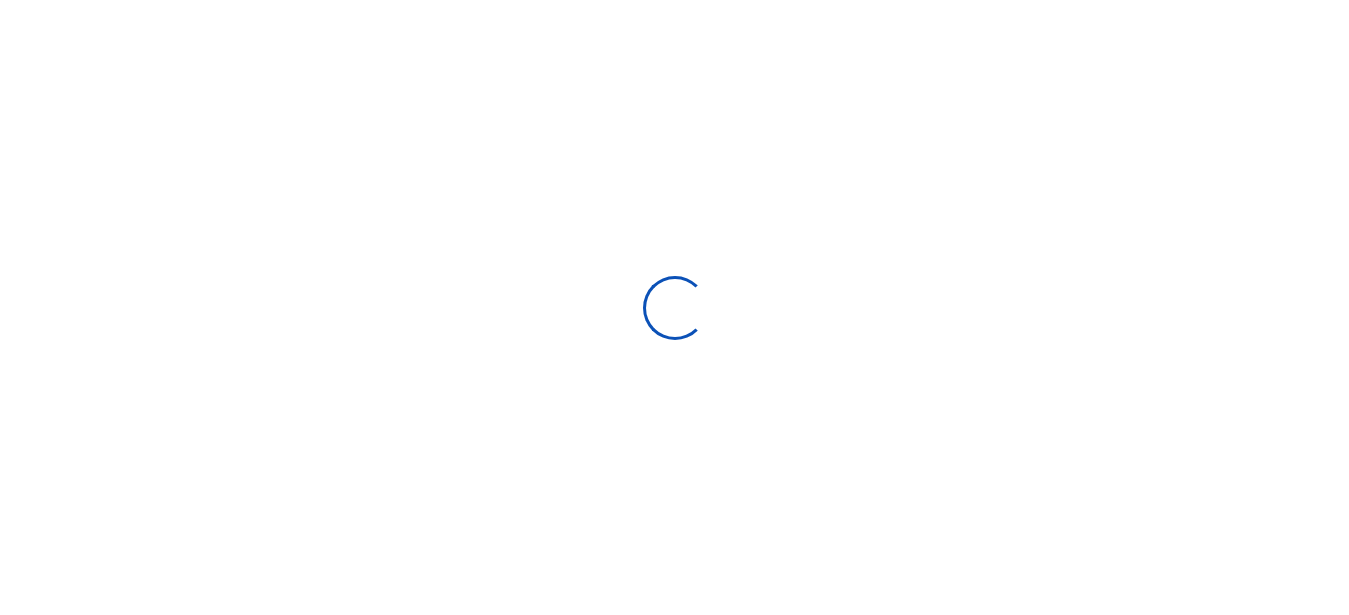 select 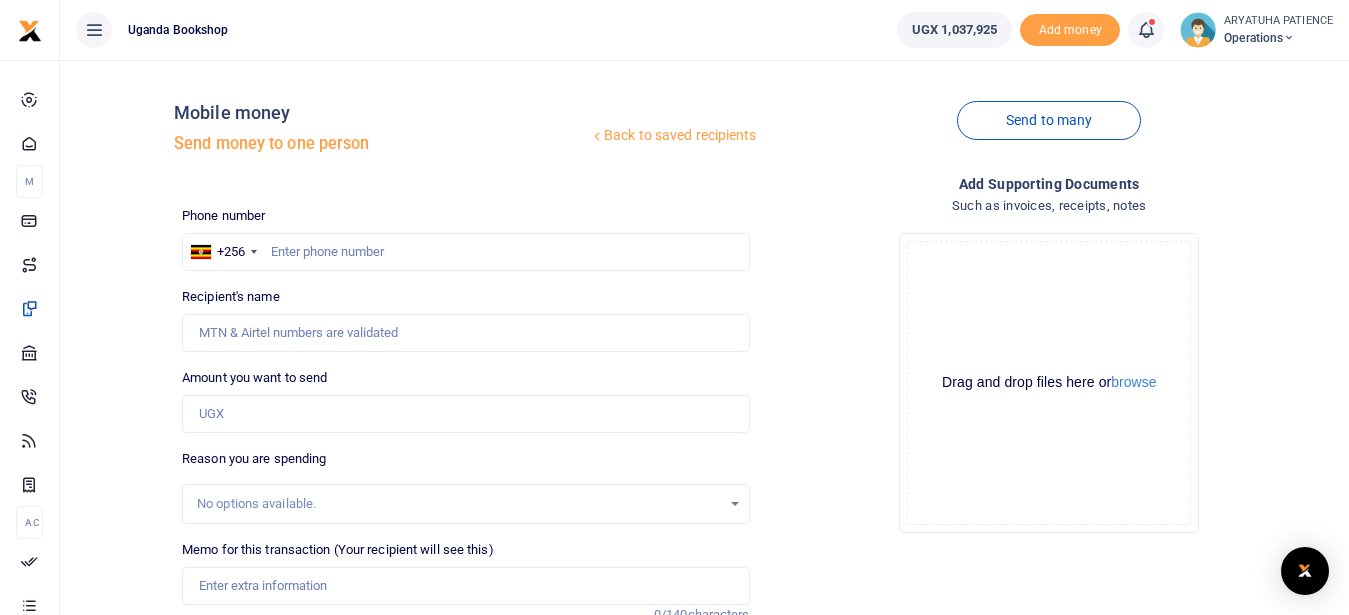 scroll, scrollTop: 0, scrollLeft: 0, axis: both 